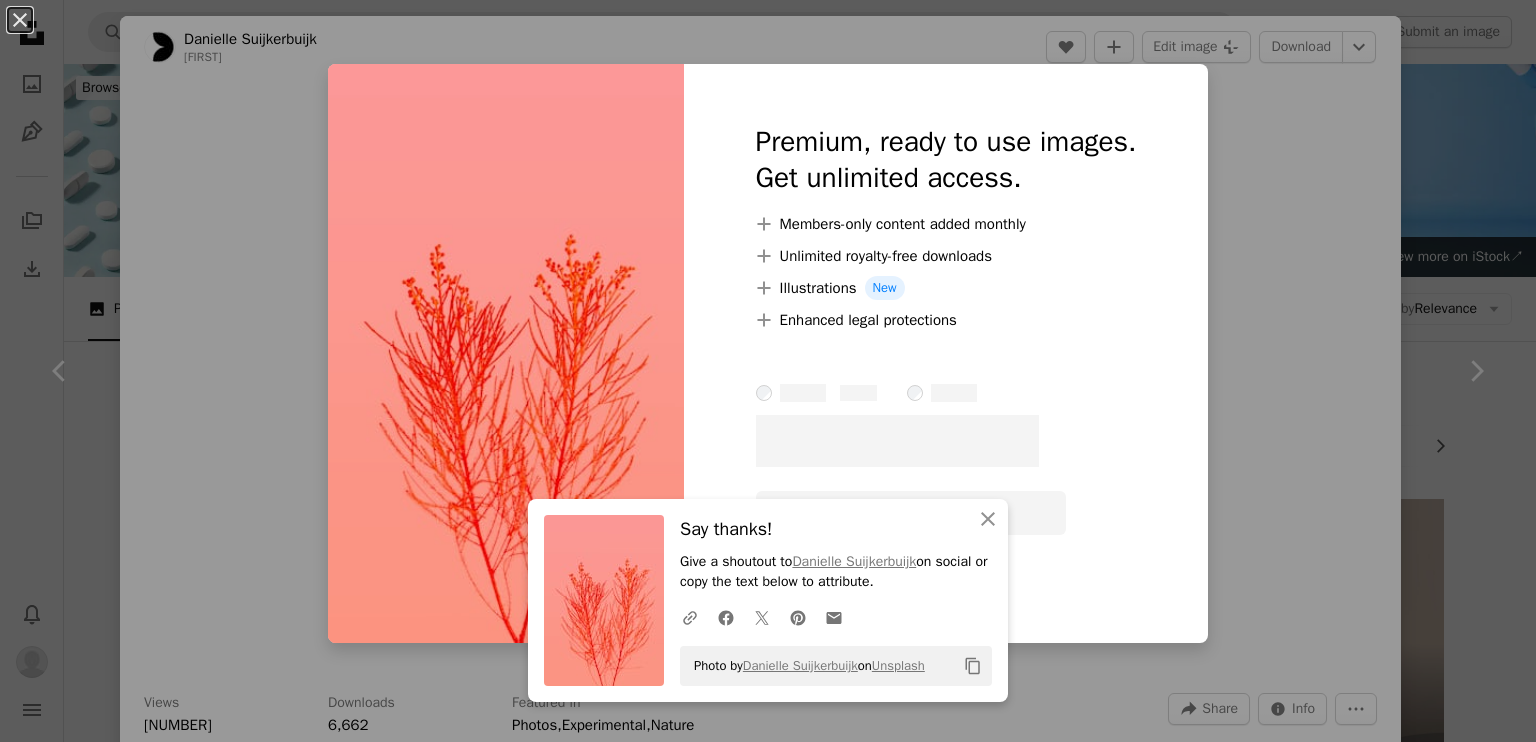 scroll, scrollTop: 6000, scrollLeft: 0, axis: vertical 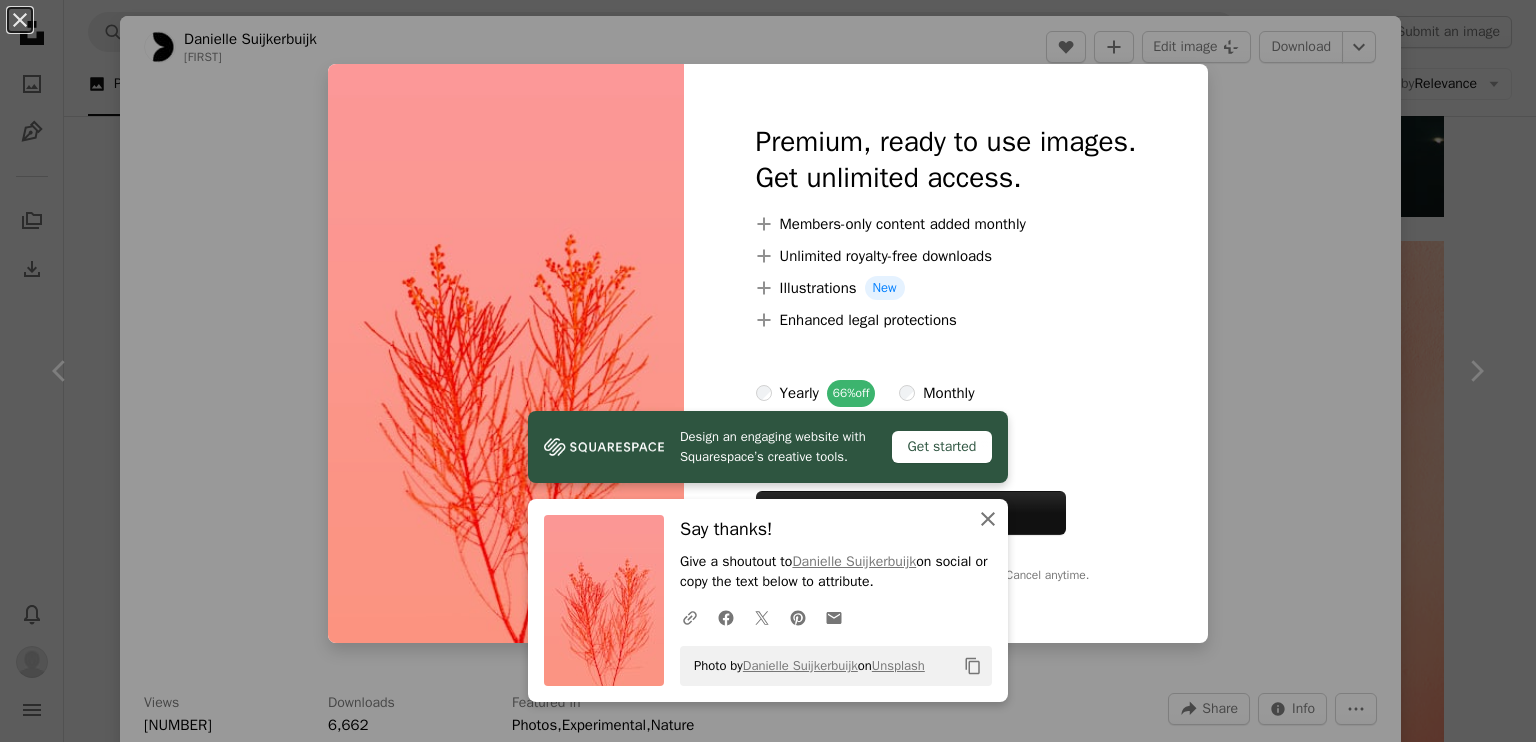click on "An X shape Close" at bounding box center (988, 519) 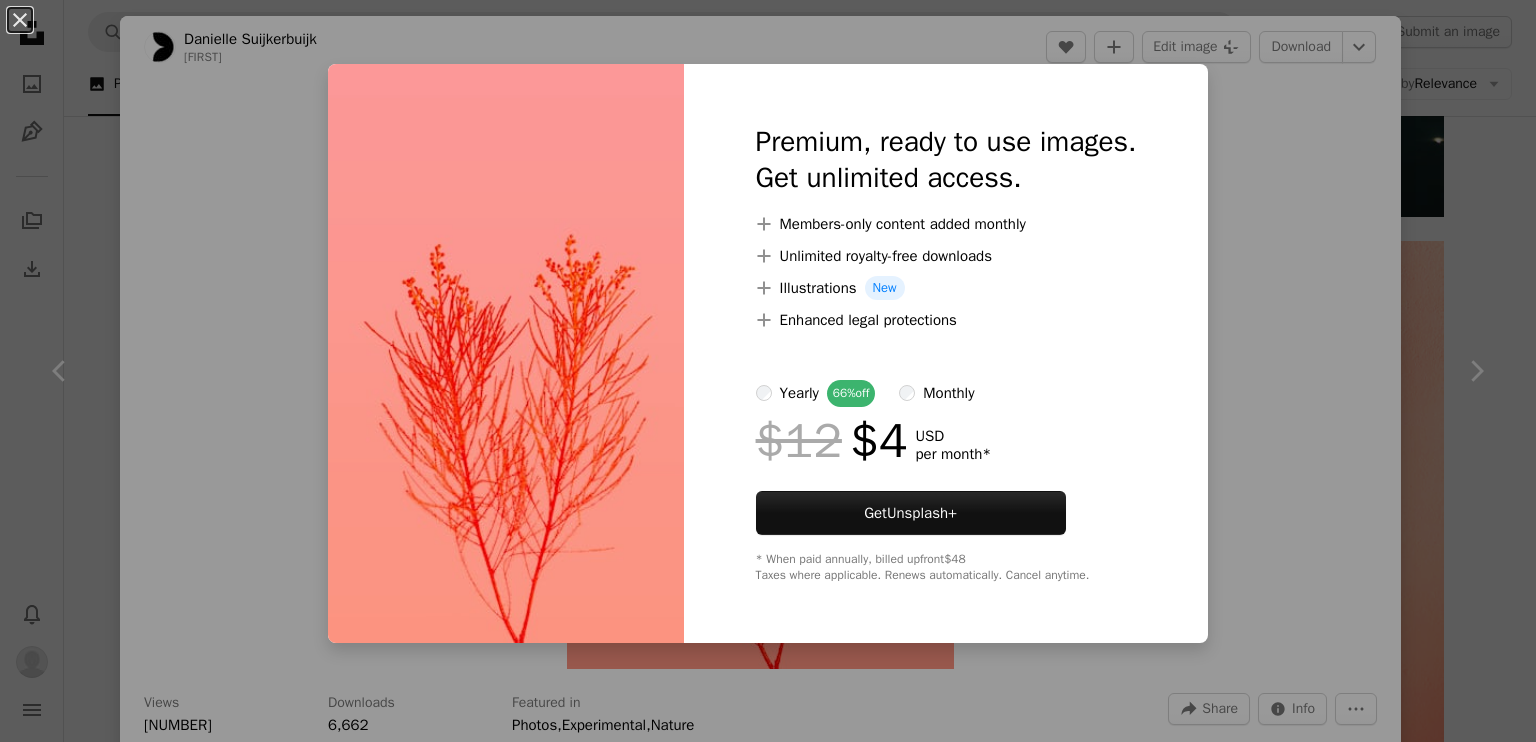 click on "An X shape Premium, ready to use images. Get unlimited access. A plus sign Members-only content added monthly A plus sign Unlimited royalty-free downloads A plus sign Illustrations  New A plus sign Enhanced legal protections yearly 66%  off monthly $12   $4 USD per month * Get  Unsplash+ * When paid annually, billed upfront  $48 Taxes where applicable. Renews automatically. Cancel anytime." at bounding box center (768, 371) 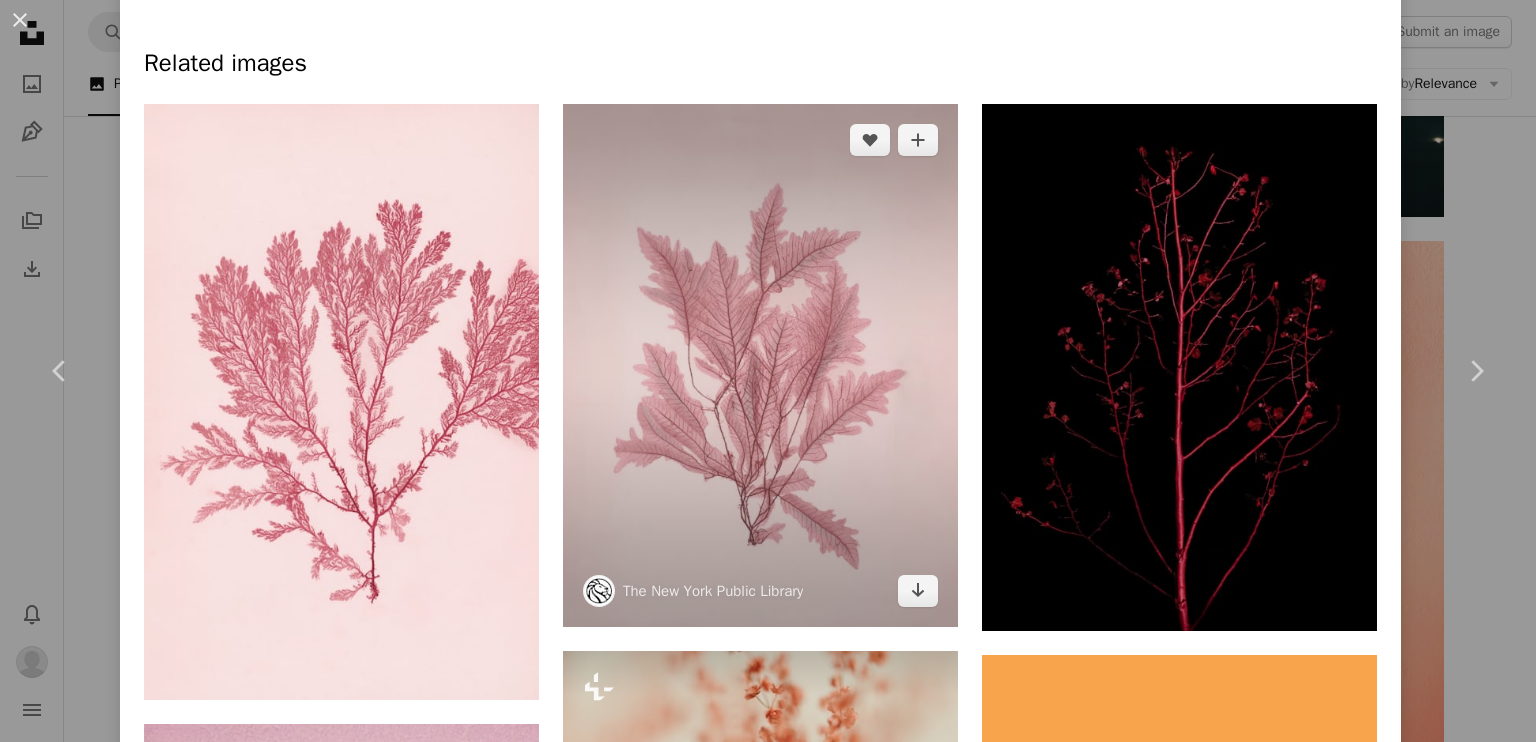 scroll, scrollTop: 1332, scrollLeft: 0, axis: vertical 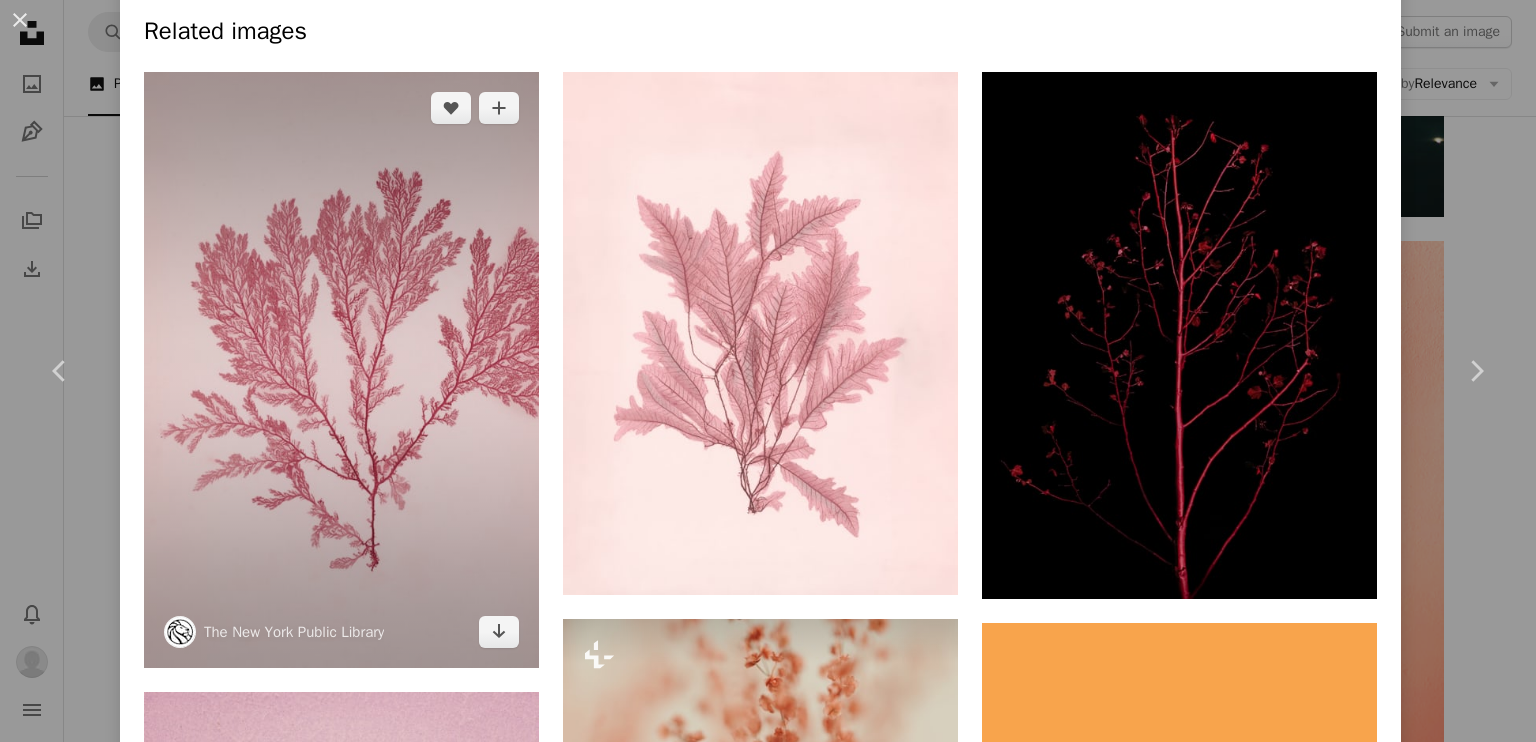 click at bounding box center [341, 370] 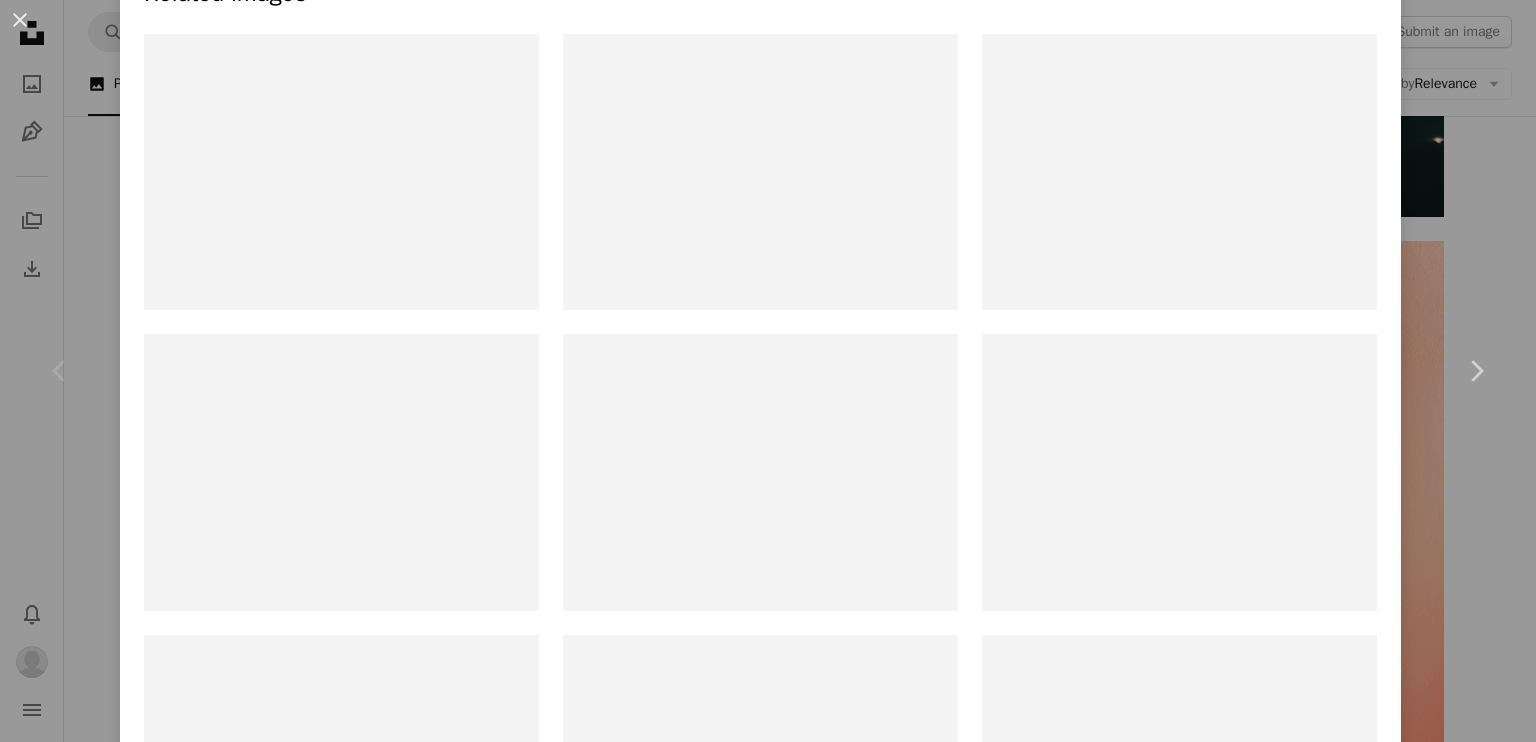 scroll, scrollTop: 0, scrollLeft: 0, axis: both 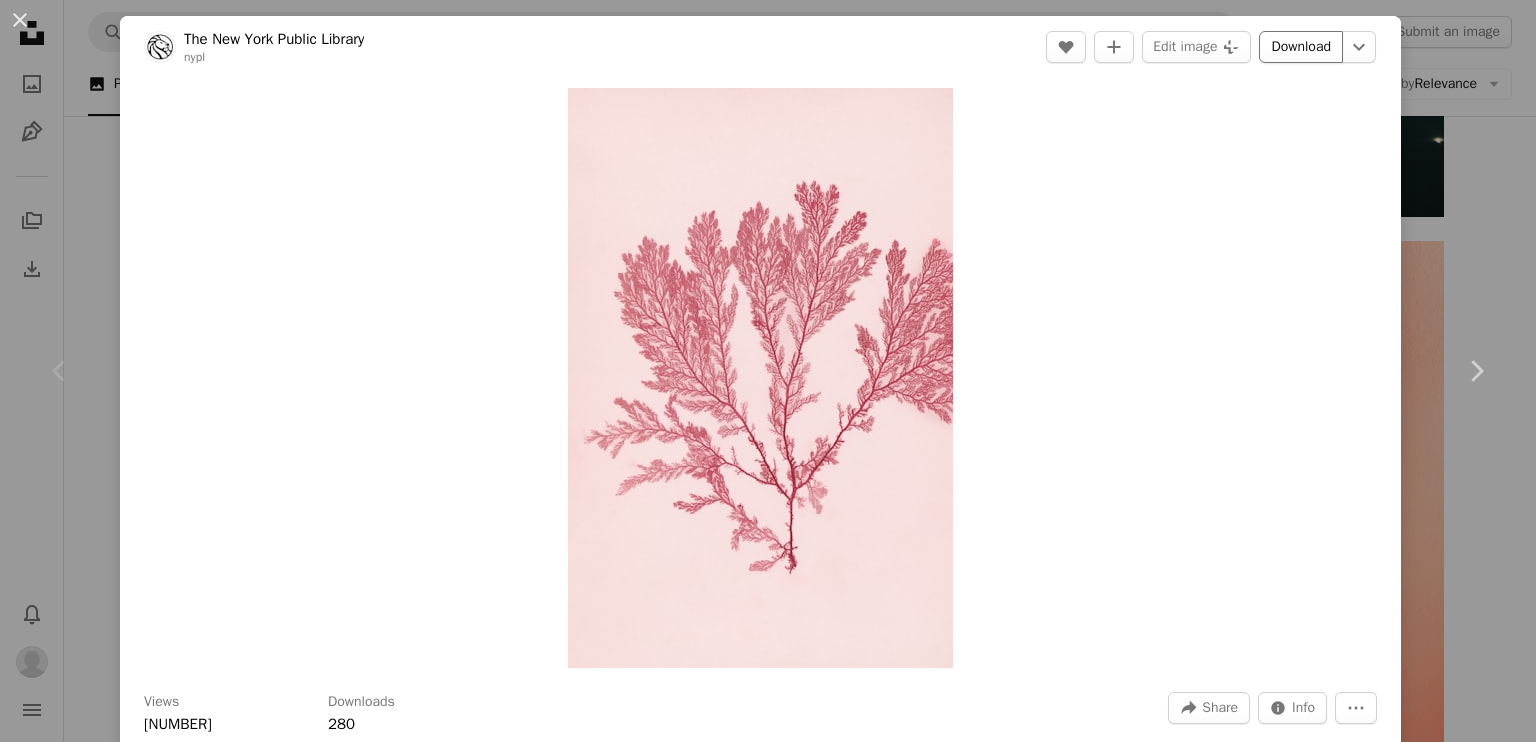 click on "Download" at bounding box center (1301, 47) 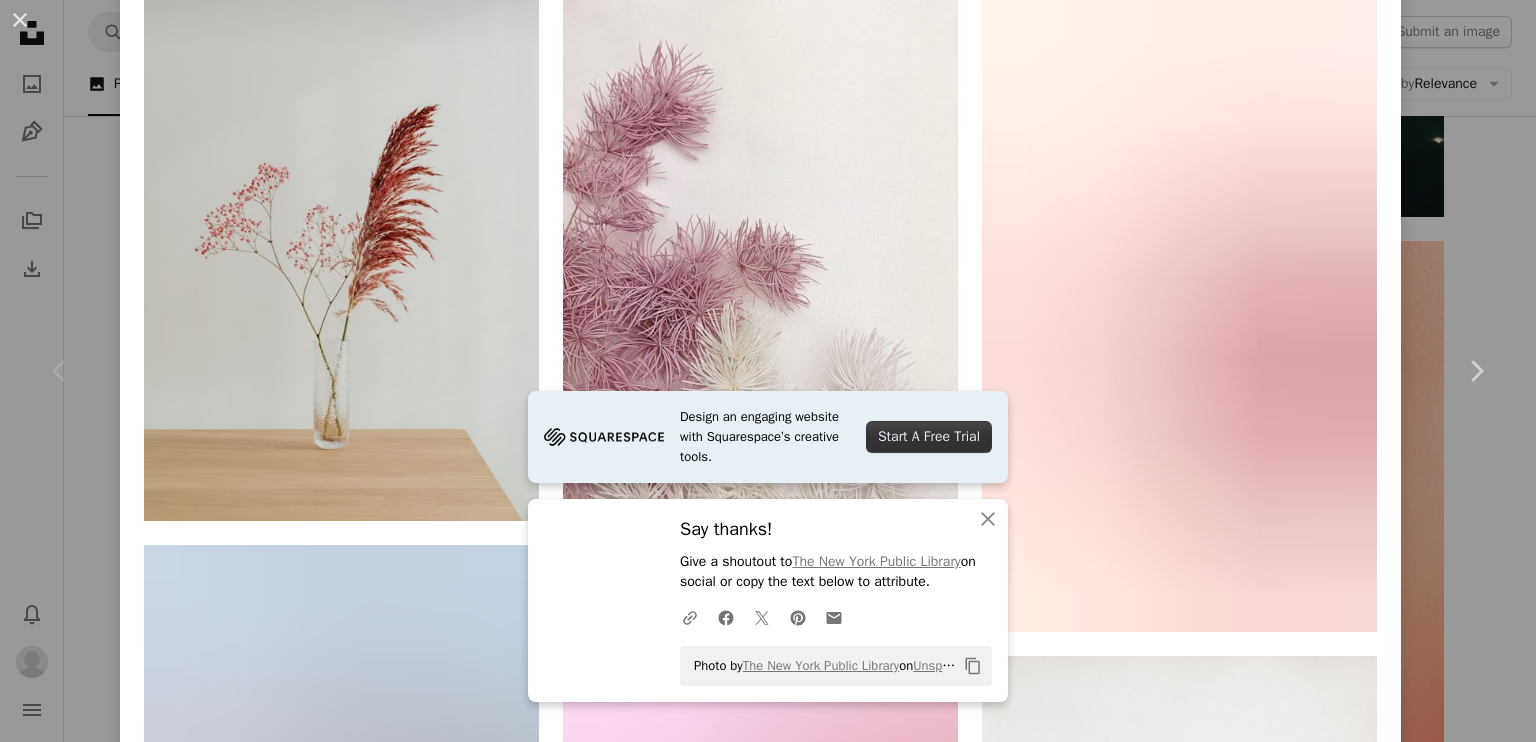 scroll, scrollTop: 2000, scrollLeft: 0, axis: vertical 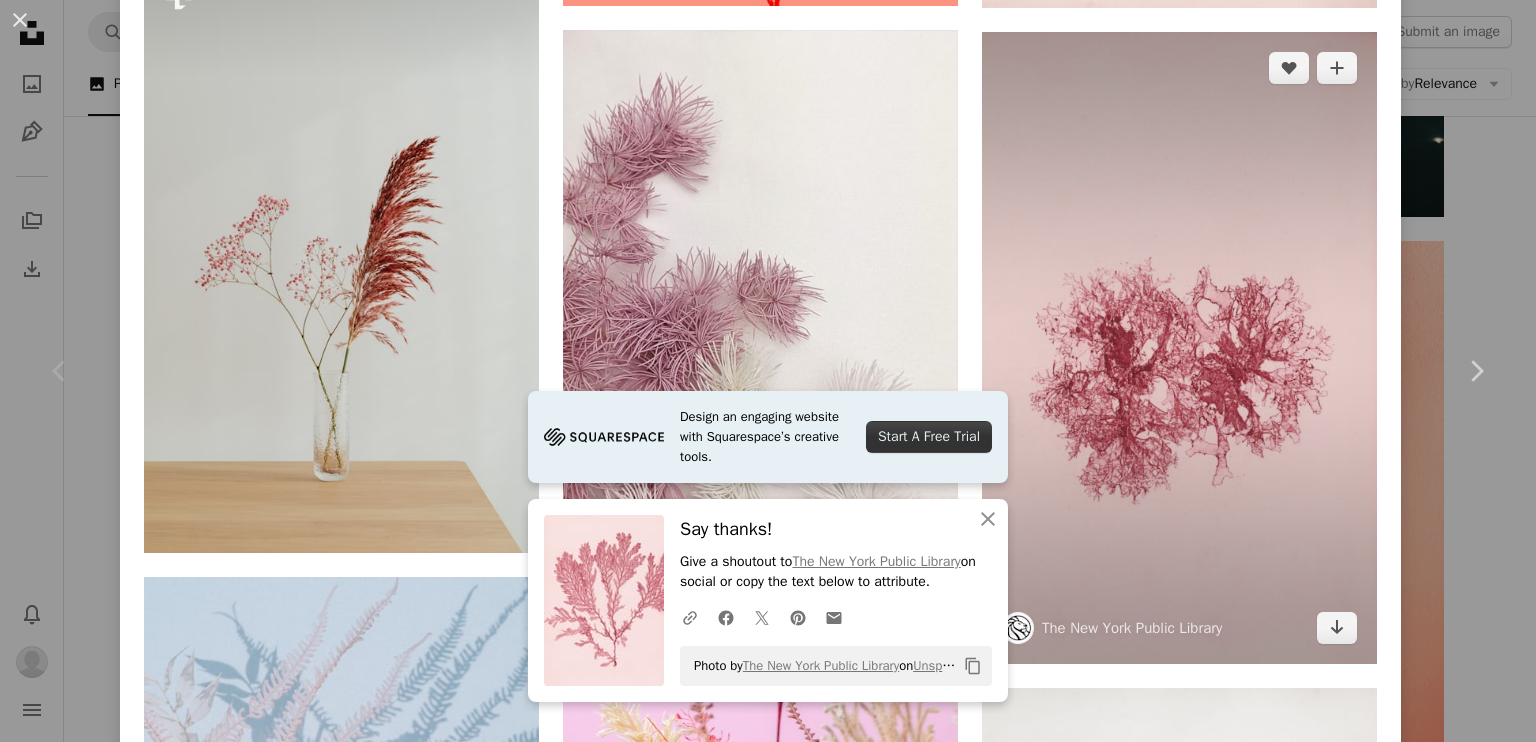 click at bounding box center (1179, 348) 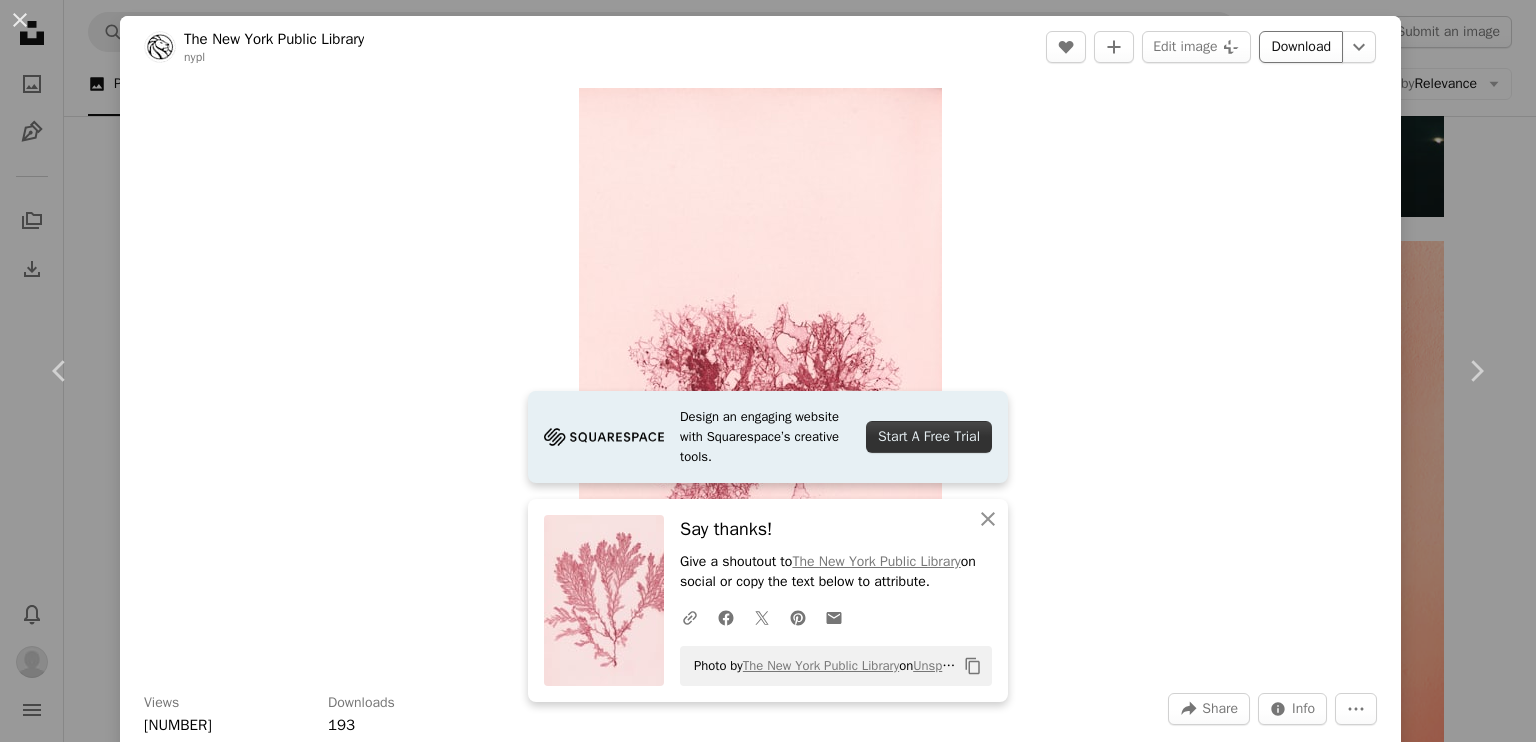 click on "Download" at bounding box center [1301, 47] 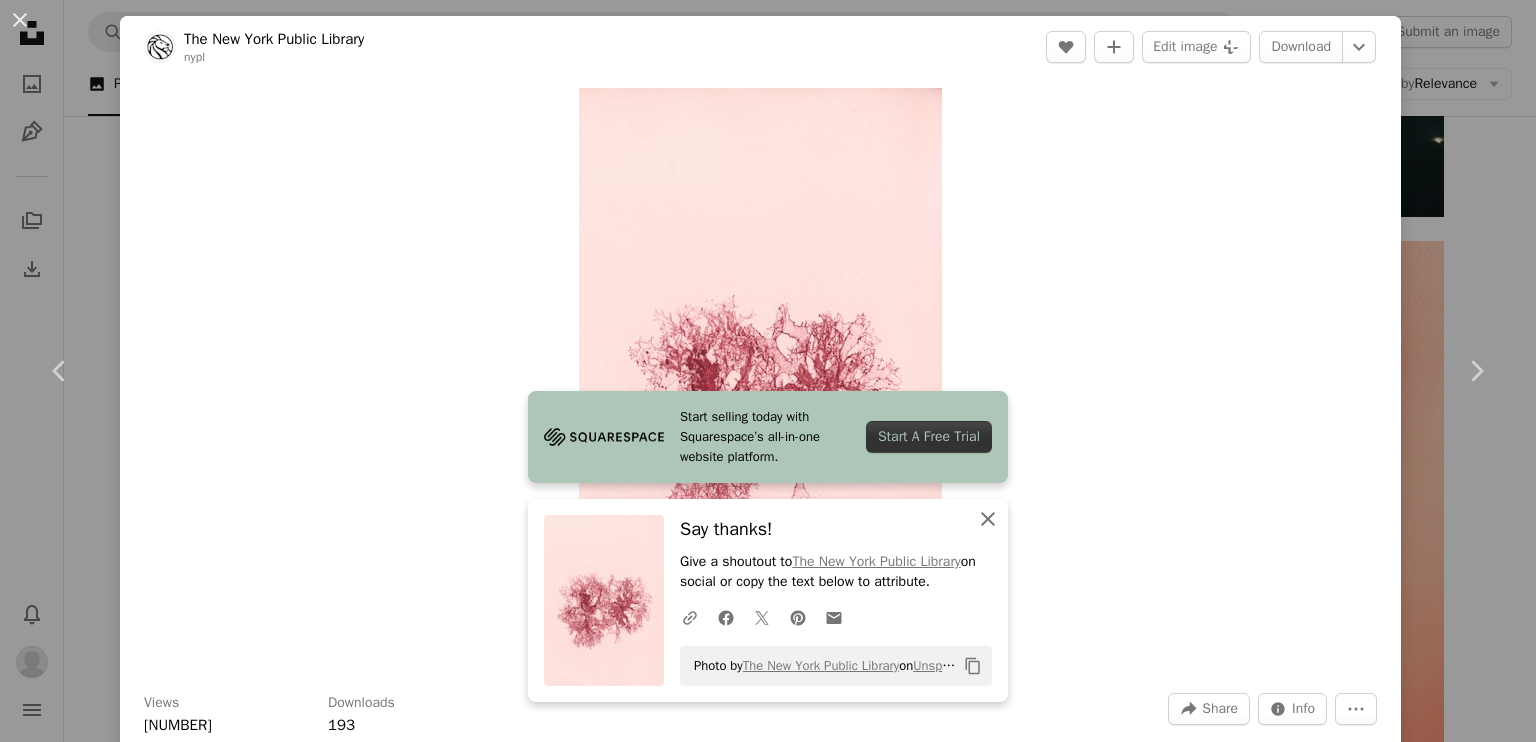 click 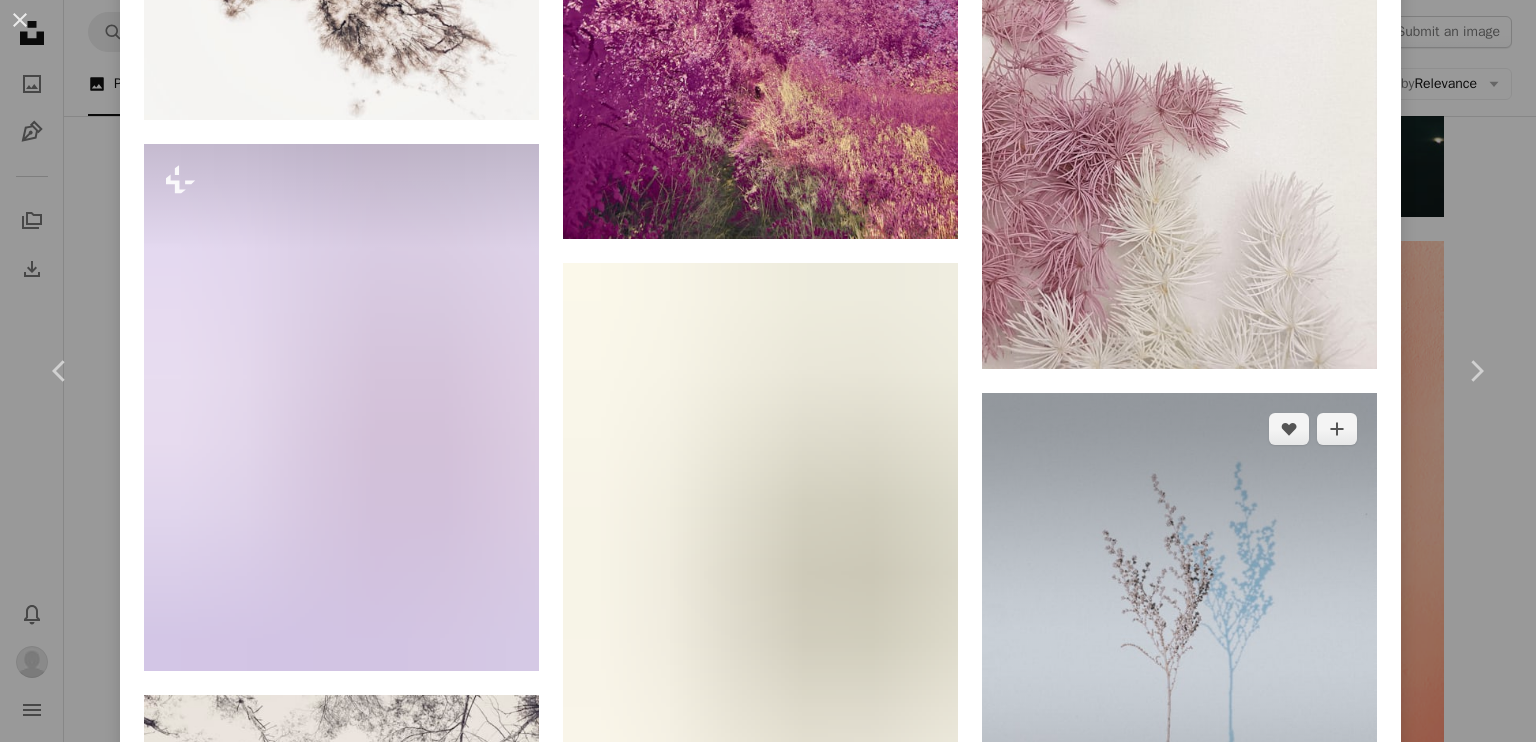 scroll, scrollTop: 3333, scrollLeft: 0, axis: vertical 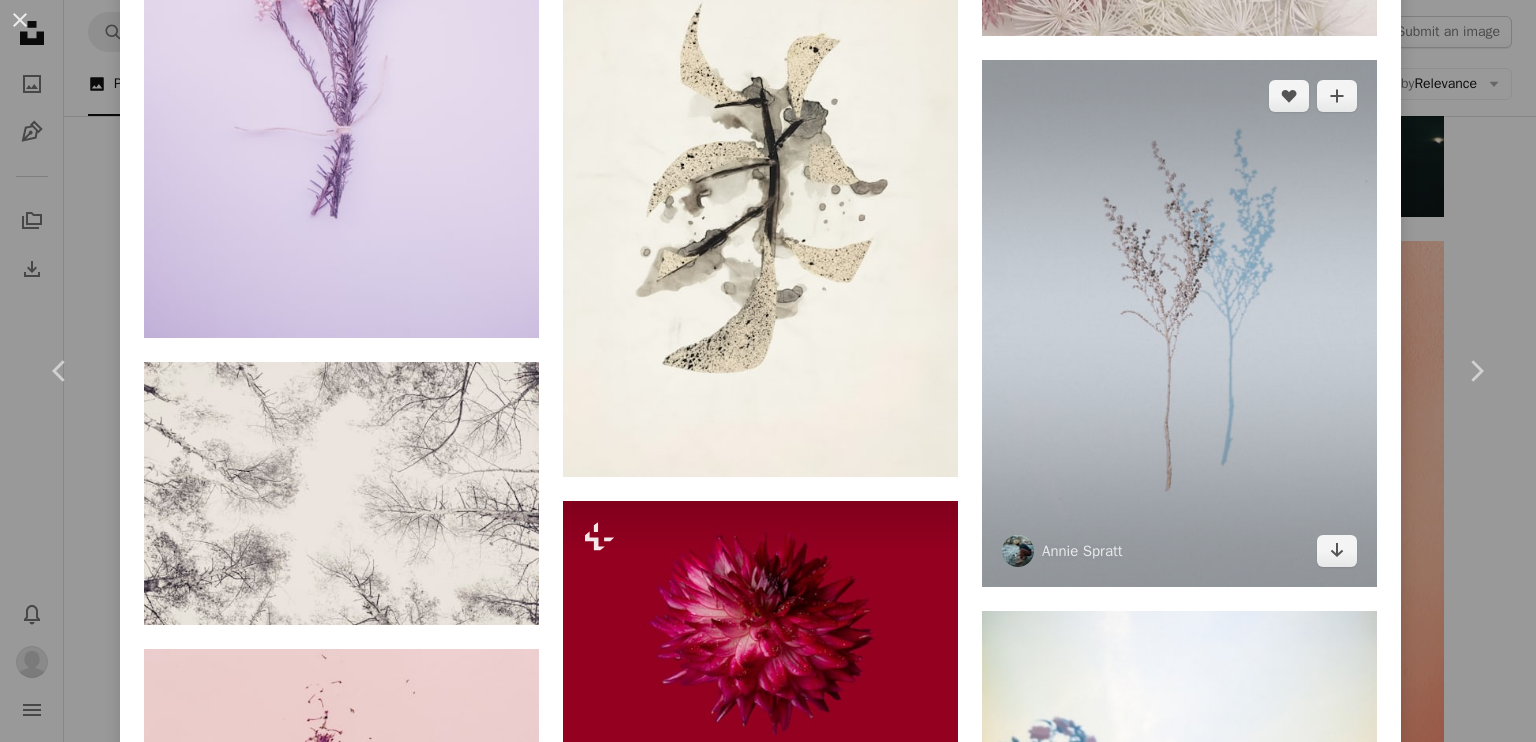 click at bounding box center [1179, 323] 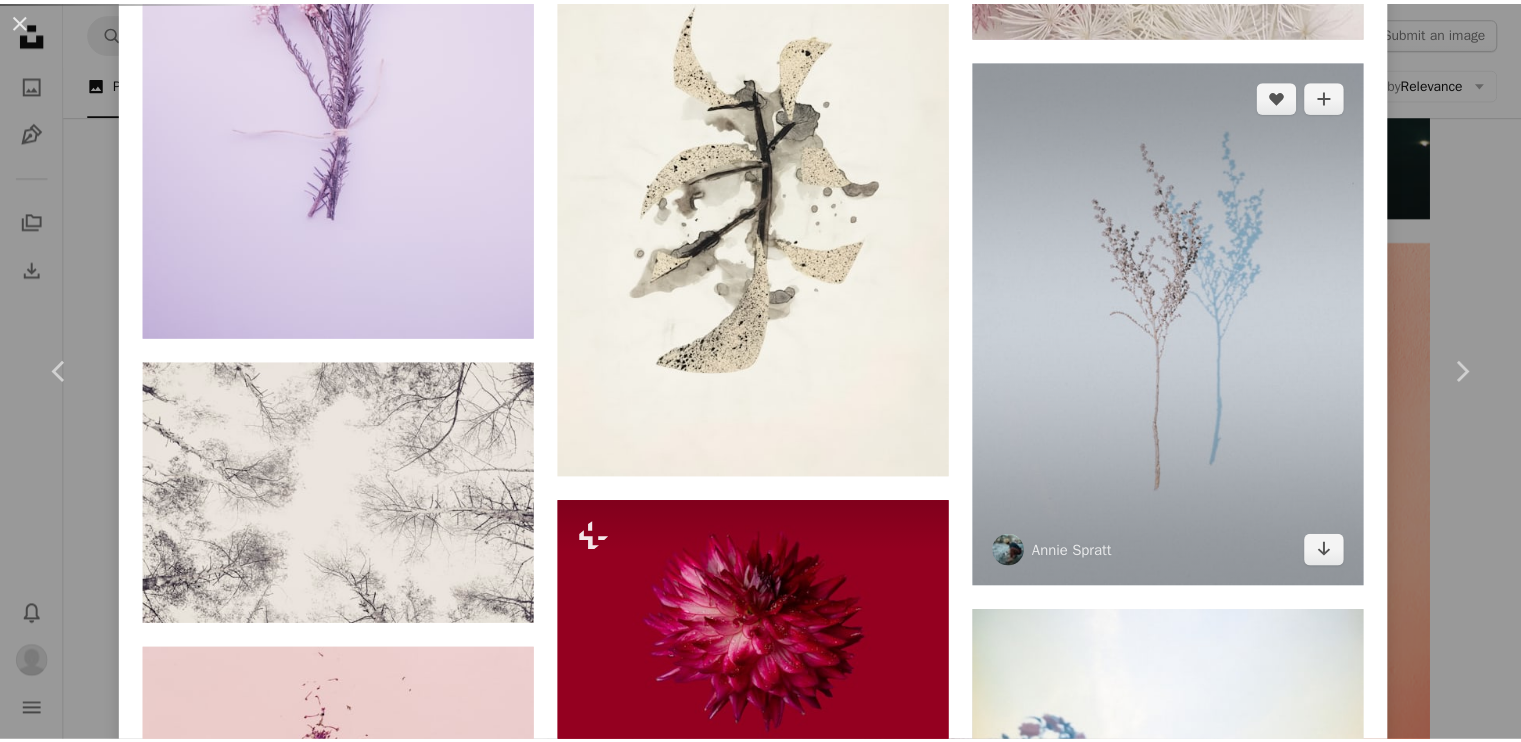 scroll, scrollTop: 0, scrollLeft: 0, axis: both 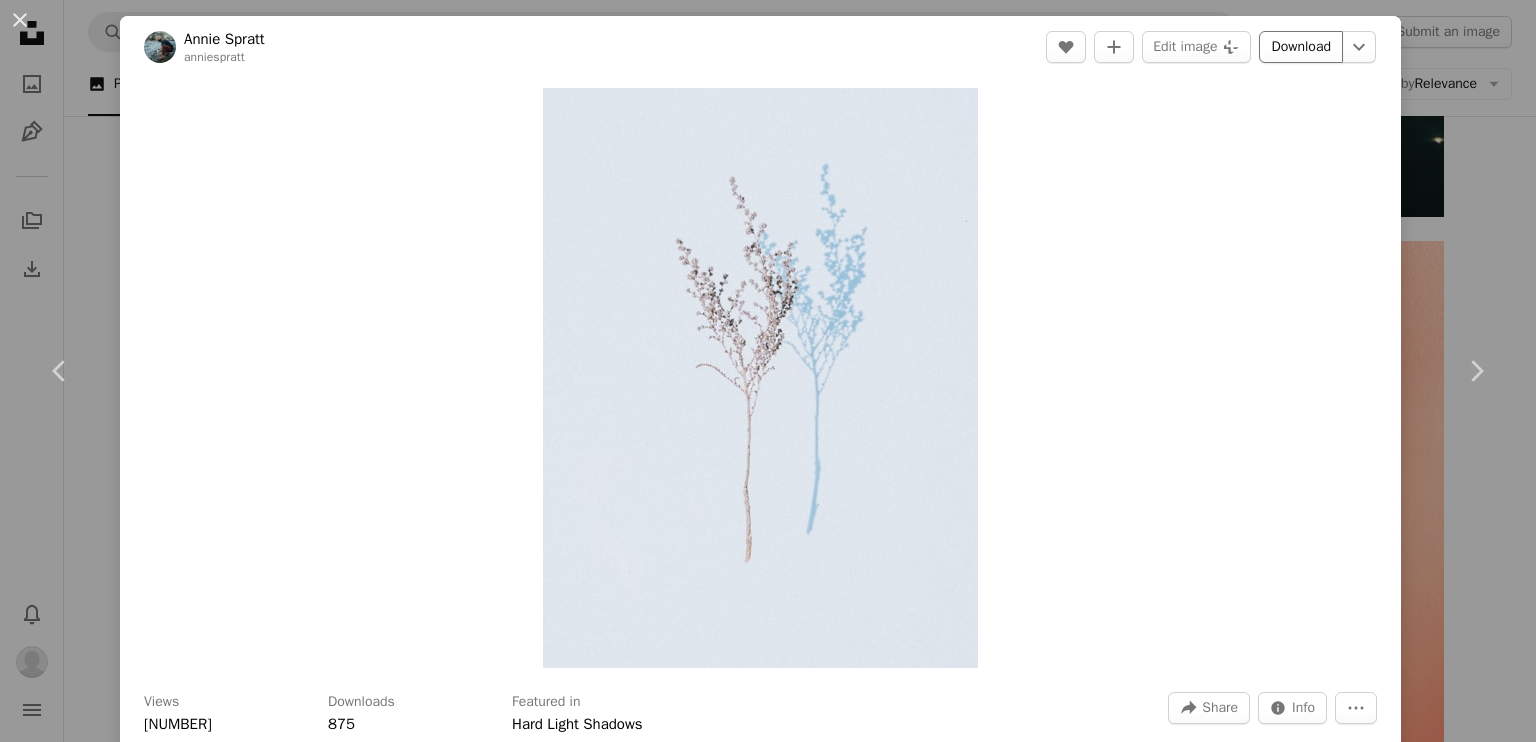 click on "Download" at bounding box center [1301, 47] 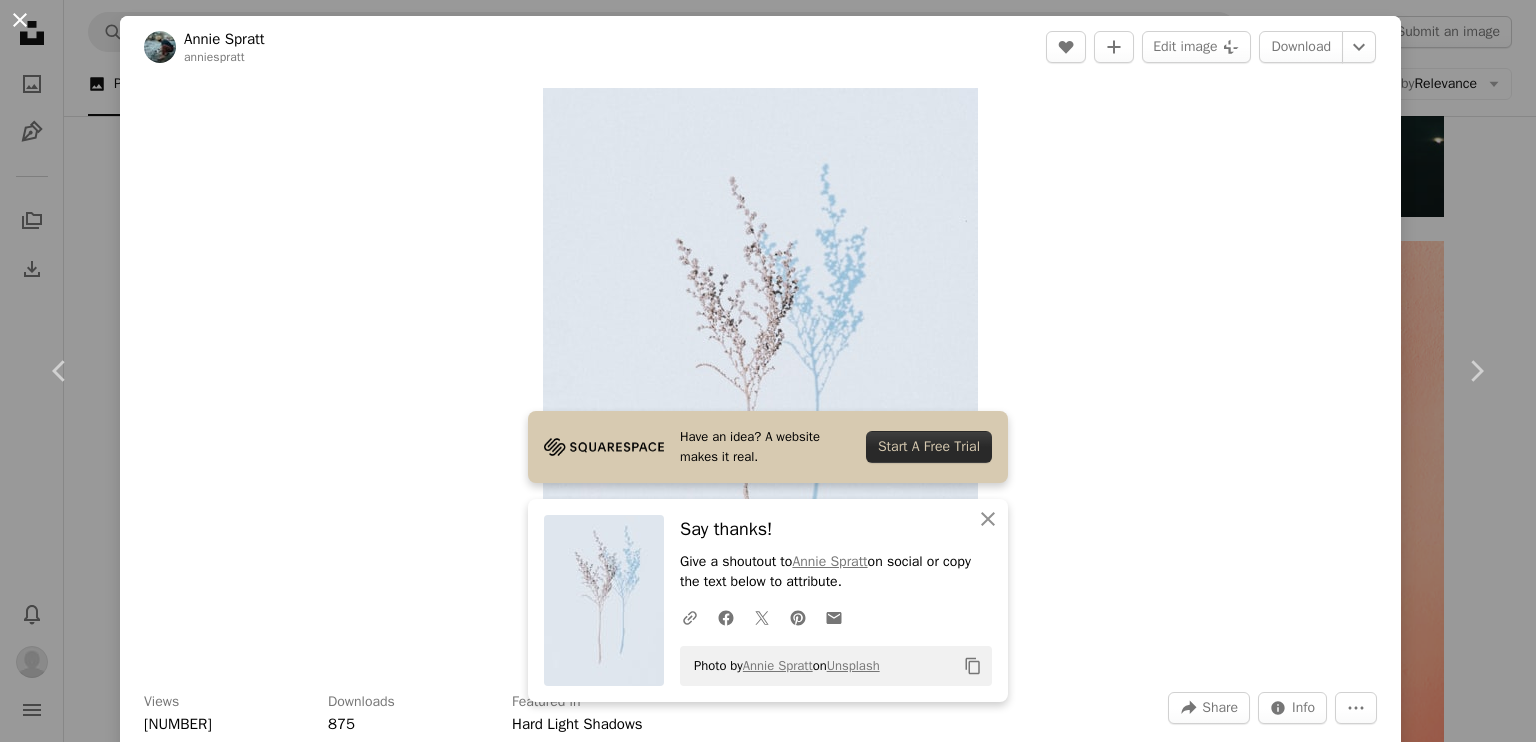 click on "An X shape" at bounding box center [20, 20] 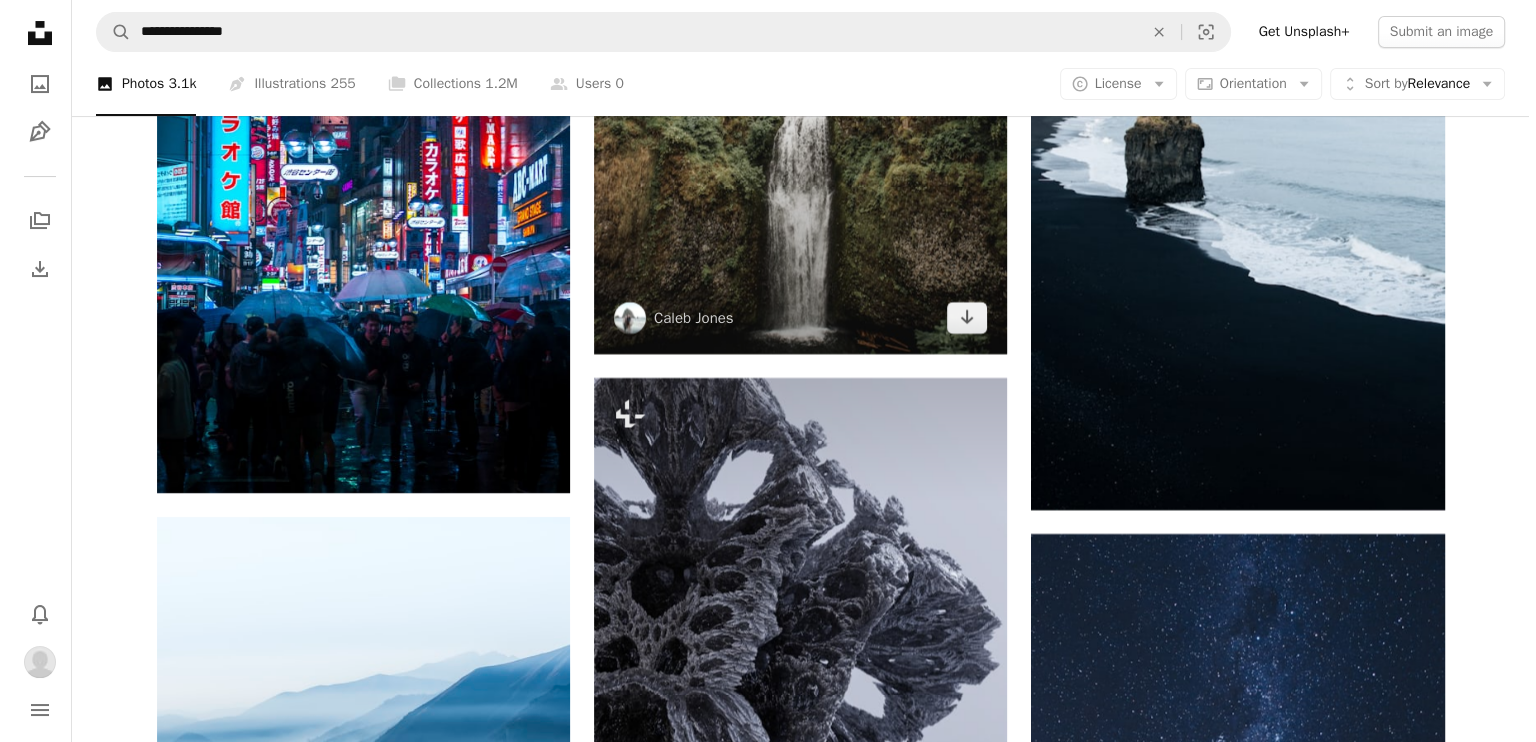 scroll, scrollTop: 8333, scrollLeft: 0, axis: vertical 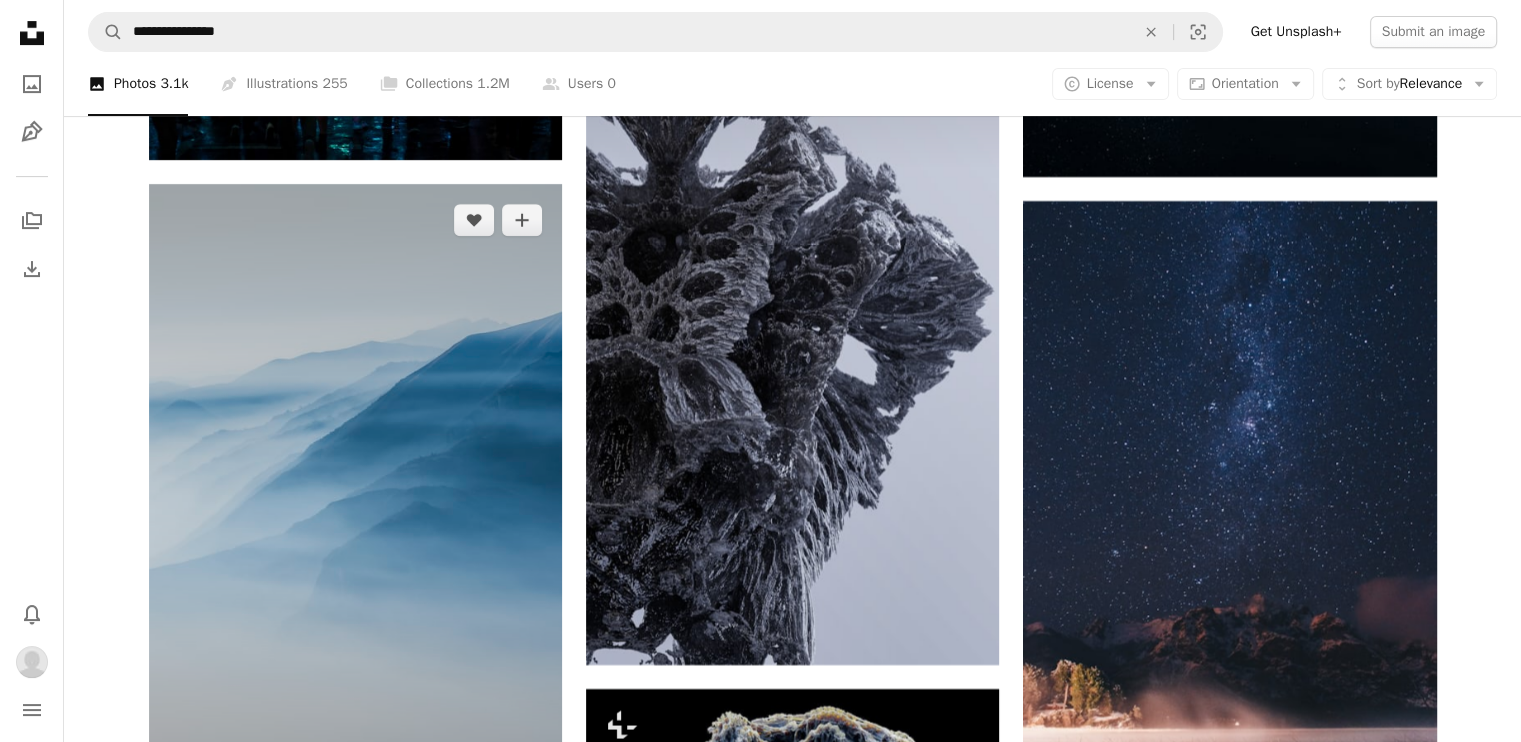 click at bounding box center [355, 493] 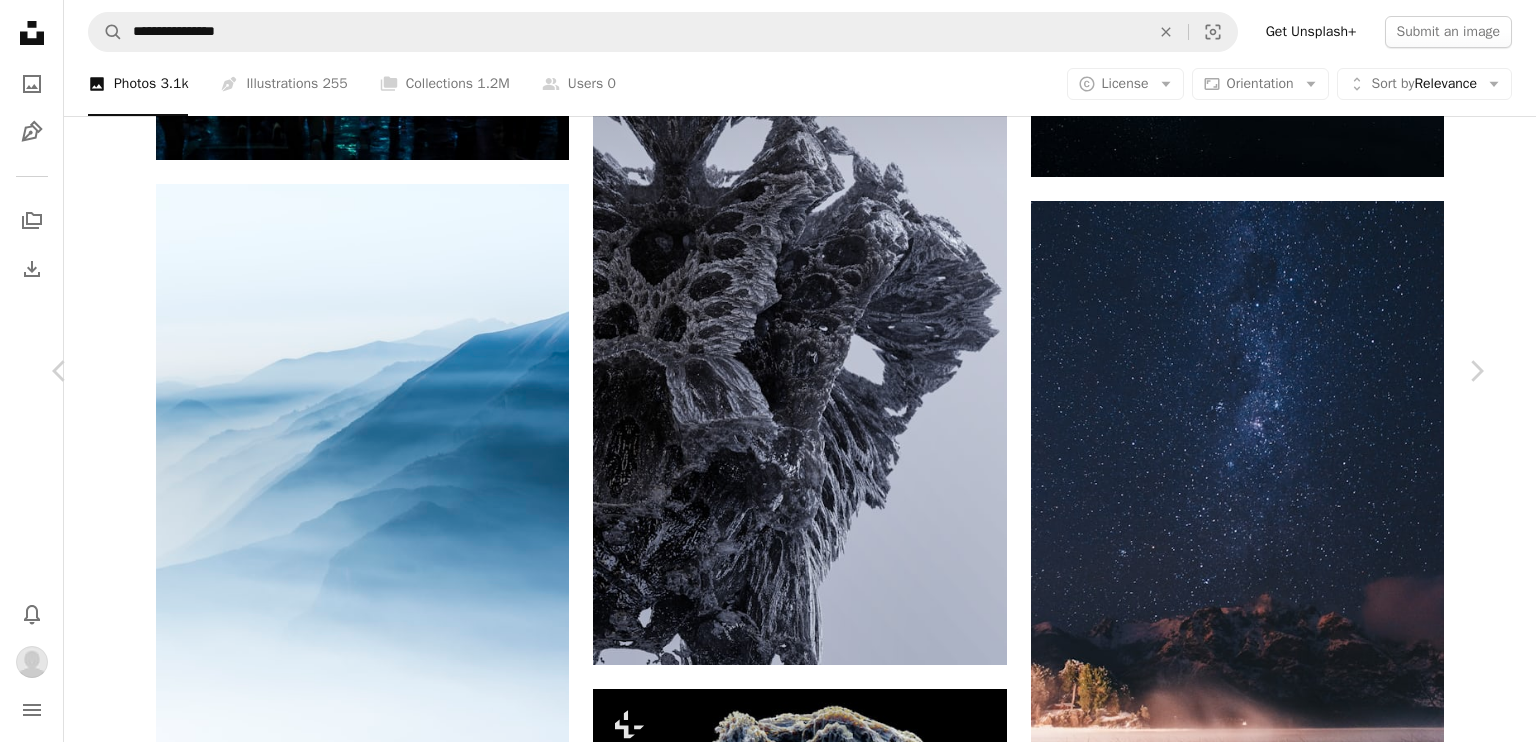 scroll, scrollTop: 2333, scrollLeft: 0, axis: vertical 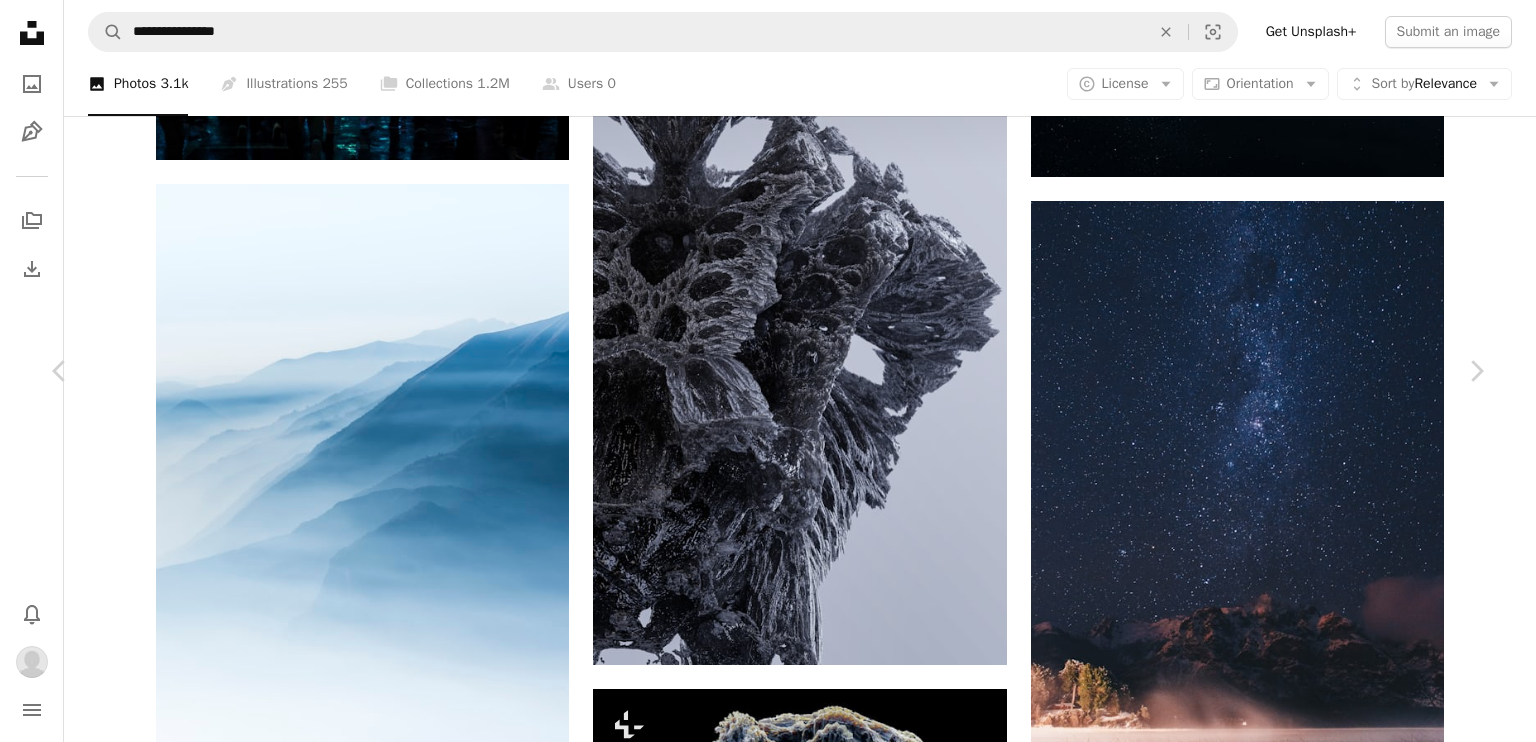 click on "An X shape" at bounding box center [20, 20] 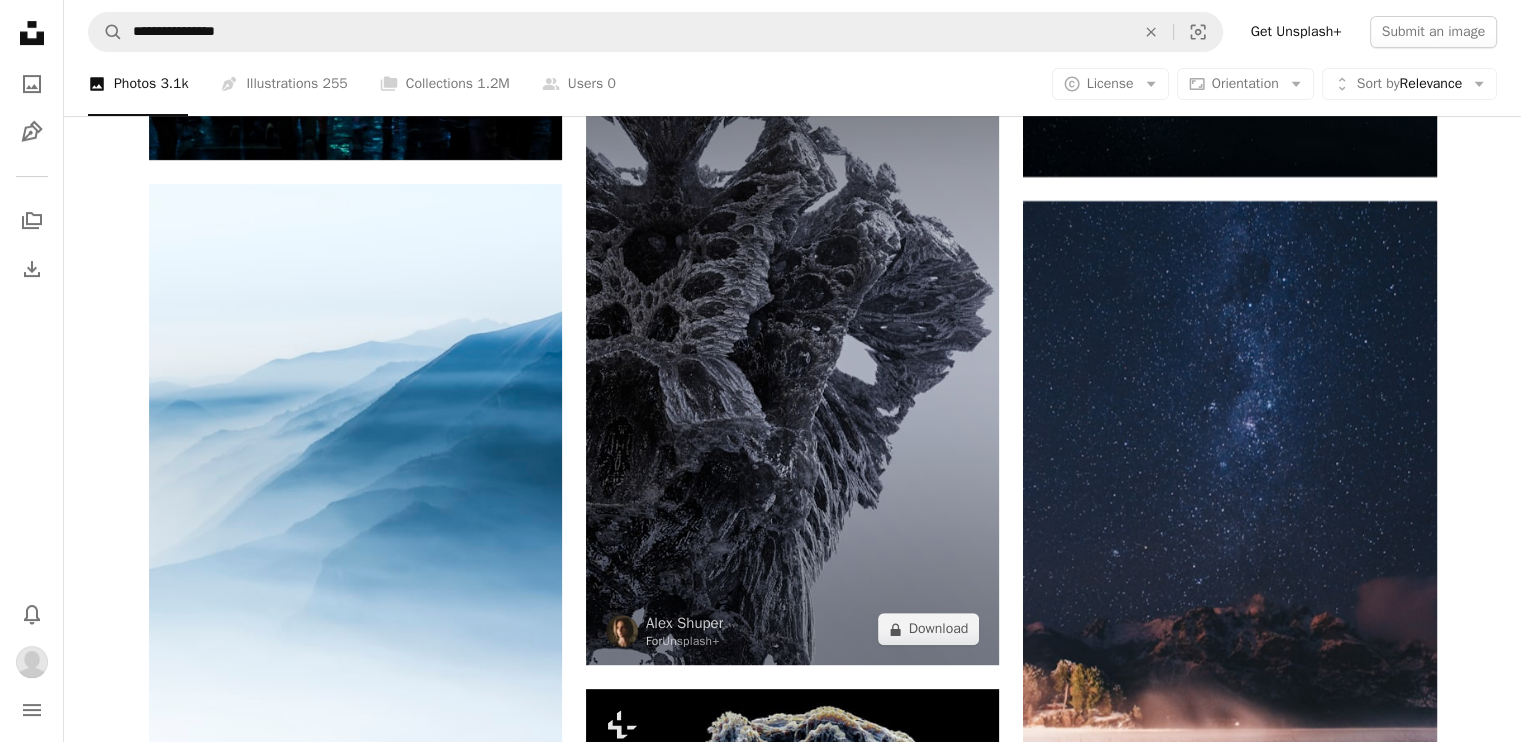 click at bounding box center [792, 355] 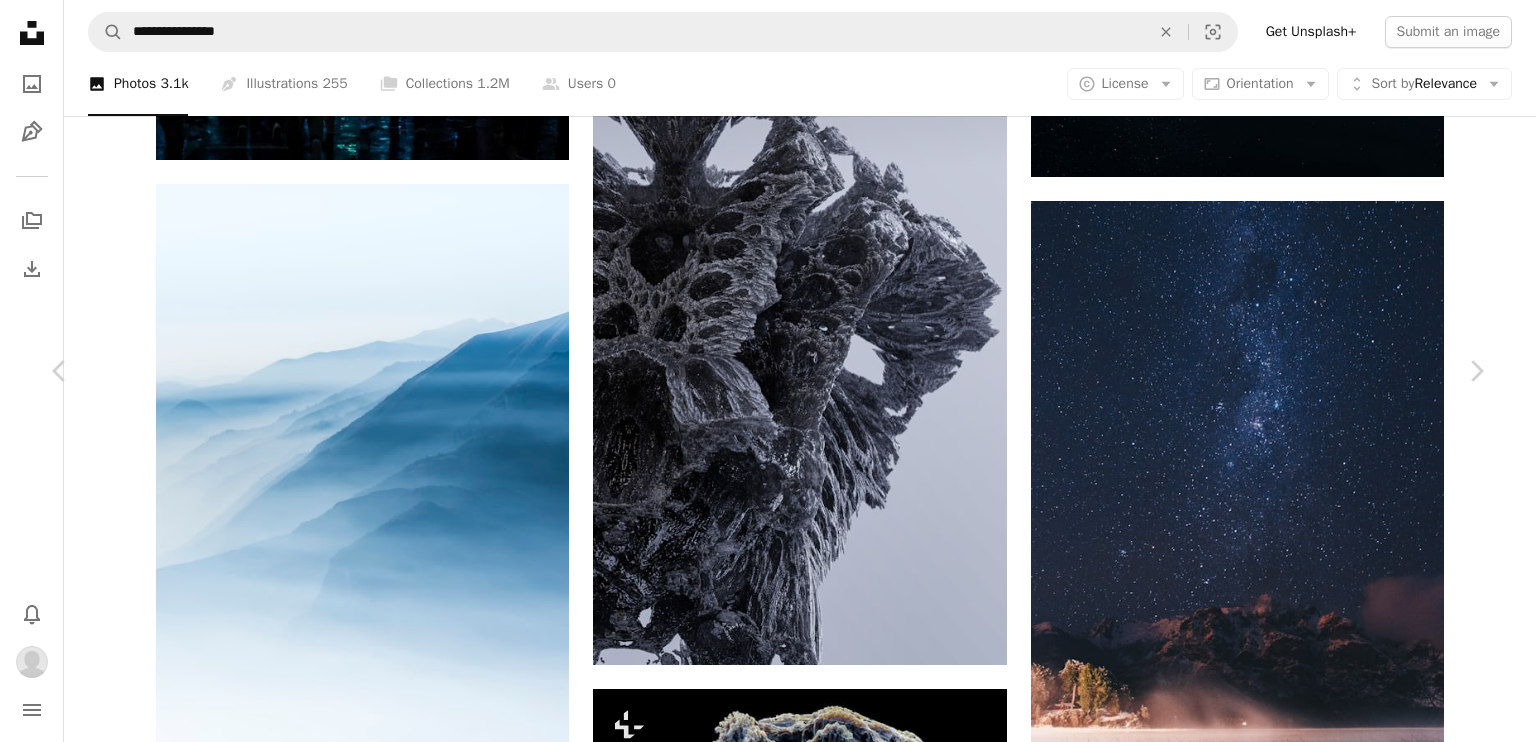 scroll, scrollTop: 0, scrollLeft: 0, axis: both 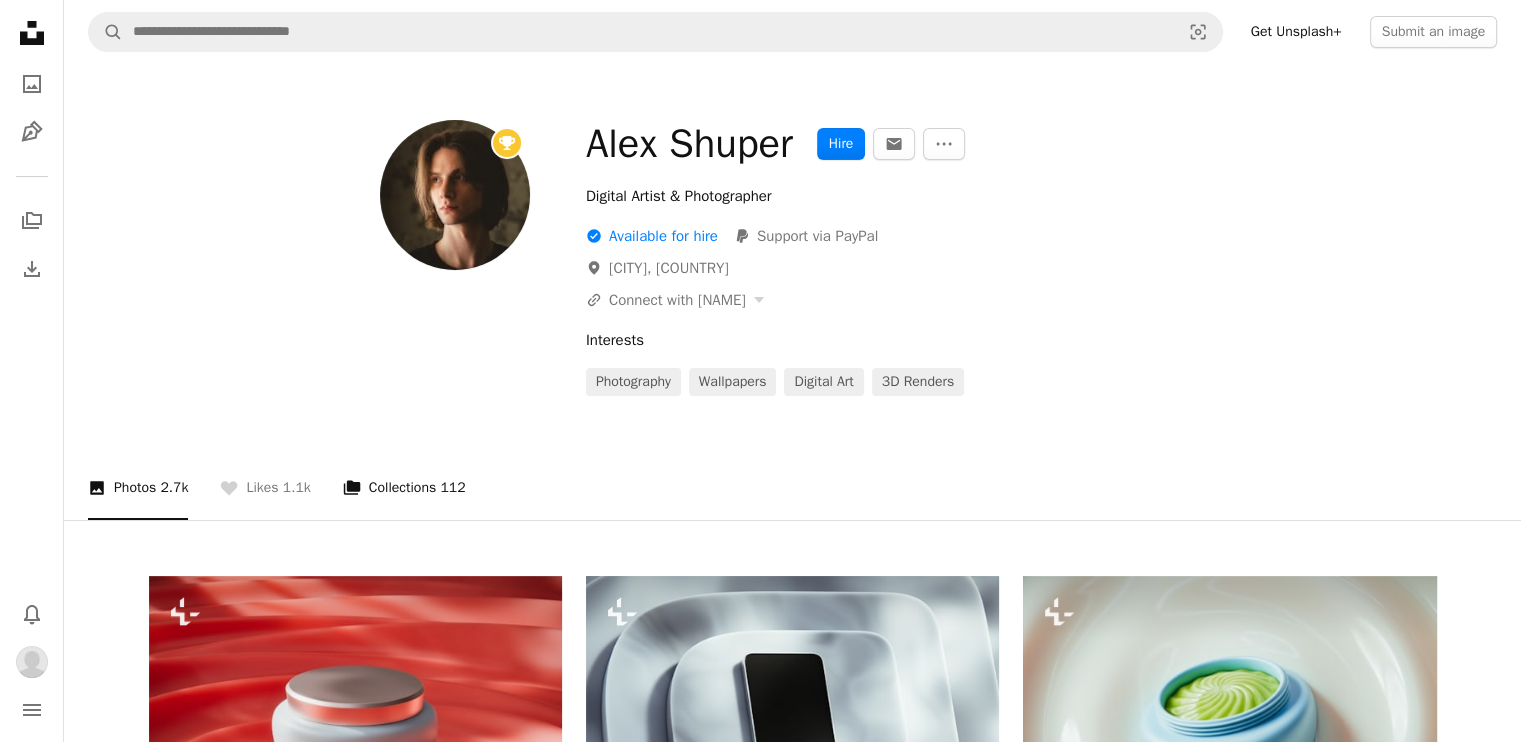 click on "A stack of folders Collections   112" at bounding box center [404, 488] 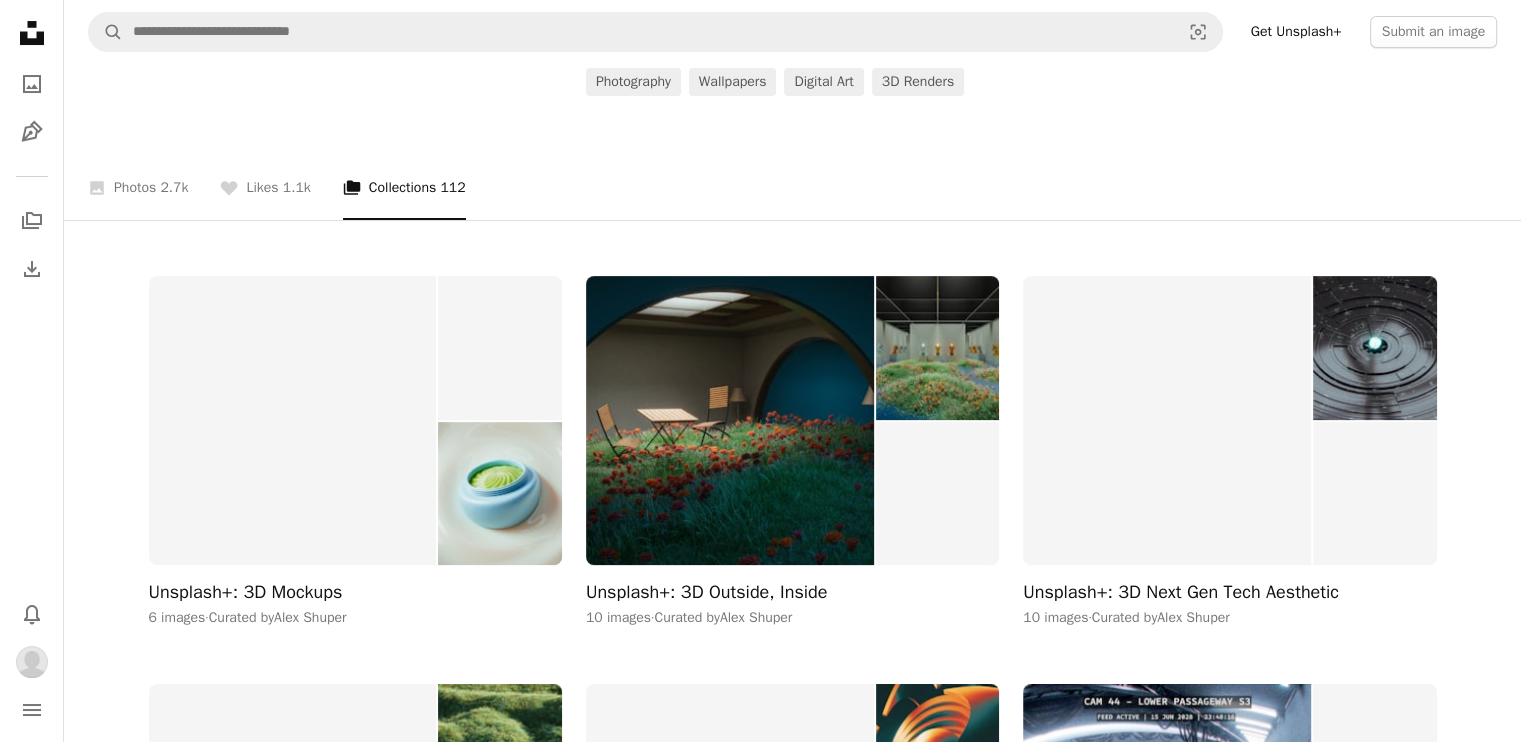 scroll, scrollTop: 333, scrollLeft: 0, axis: vertical 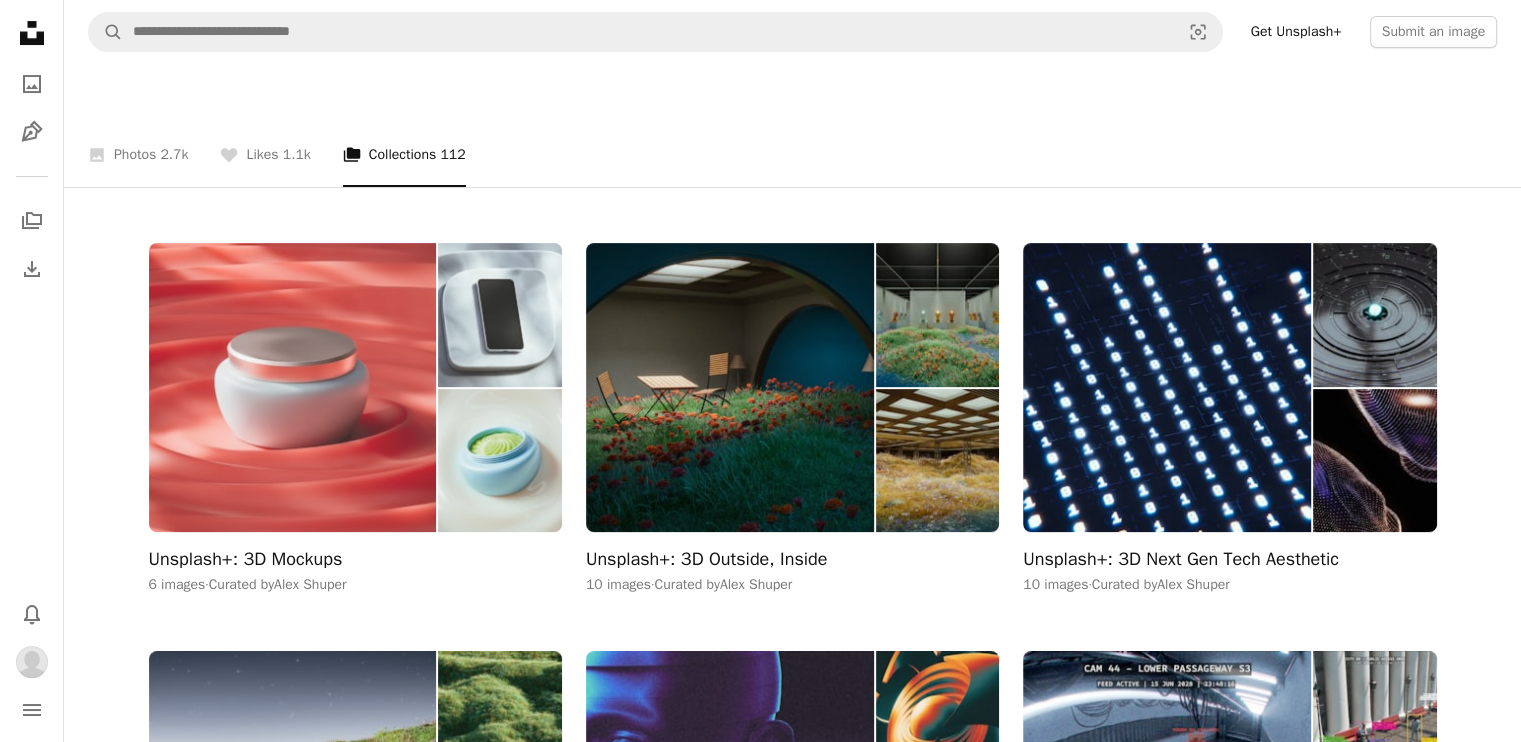 click at bounding box center (293, 387) 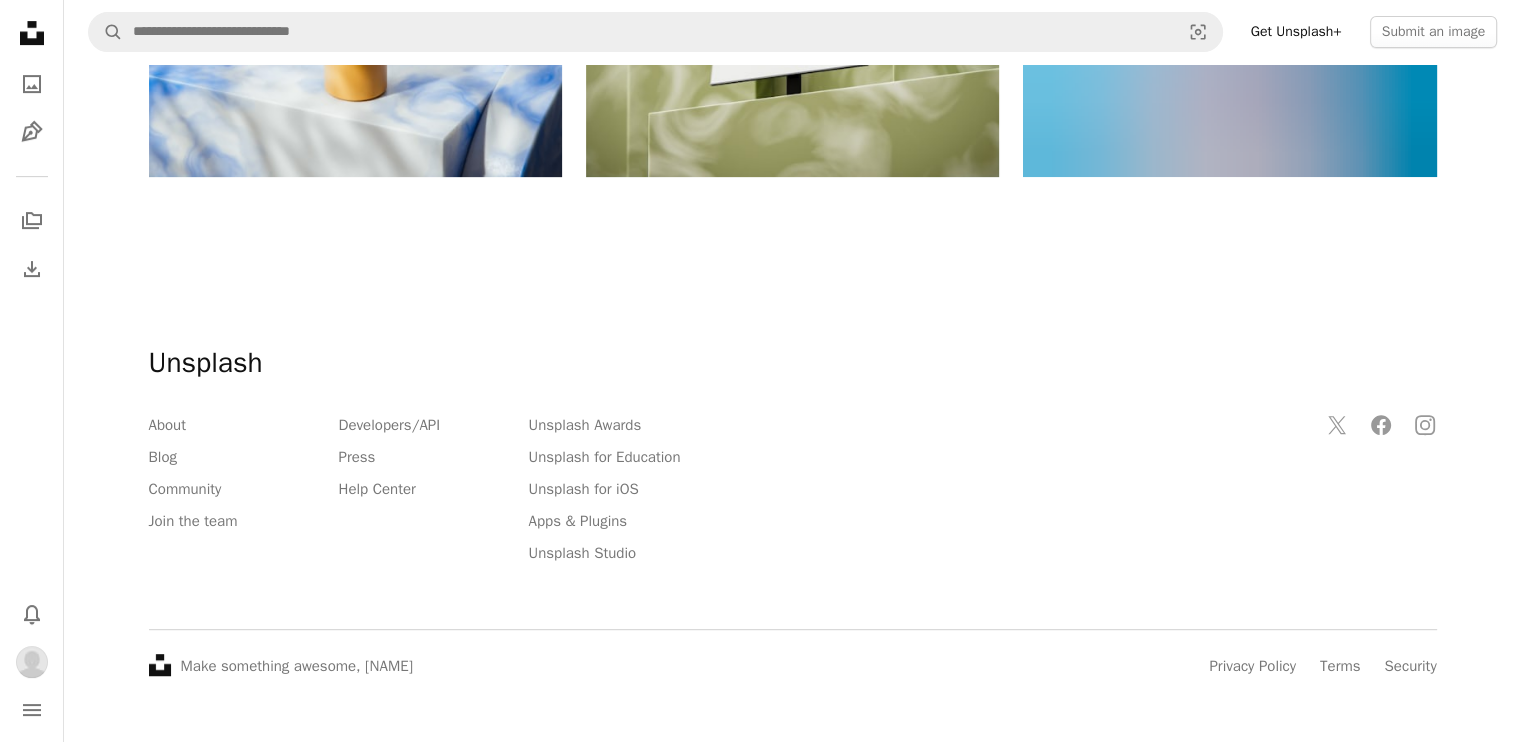 scroll, scrollTop: 0, scrollLeft: 0, axis: both 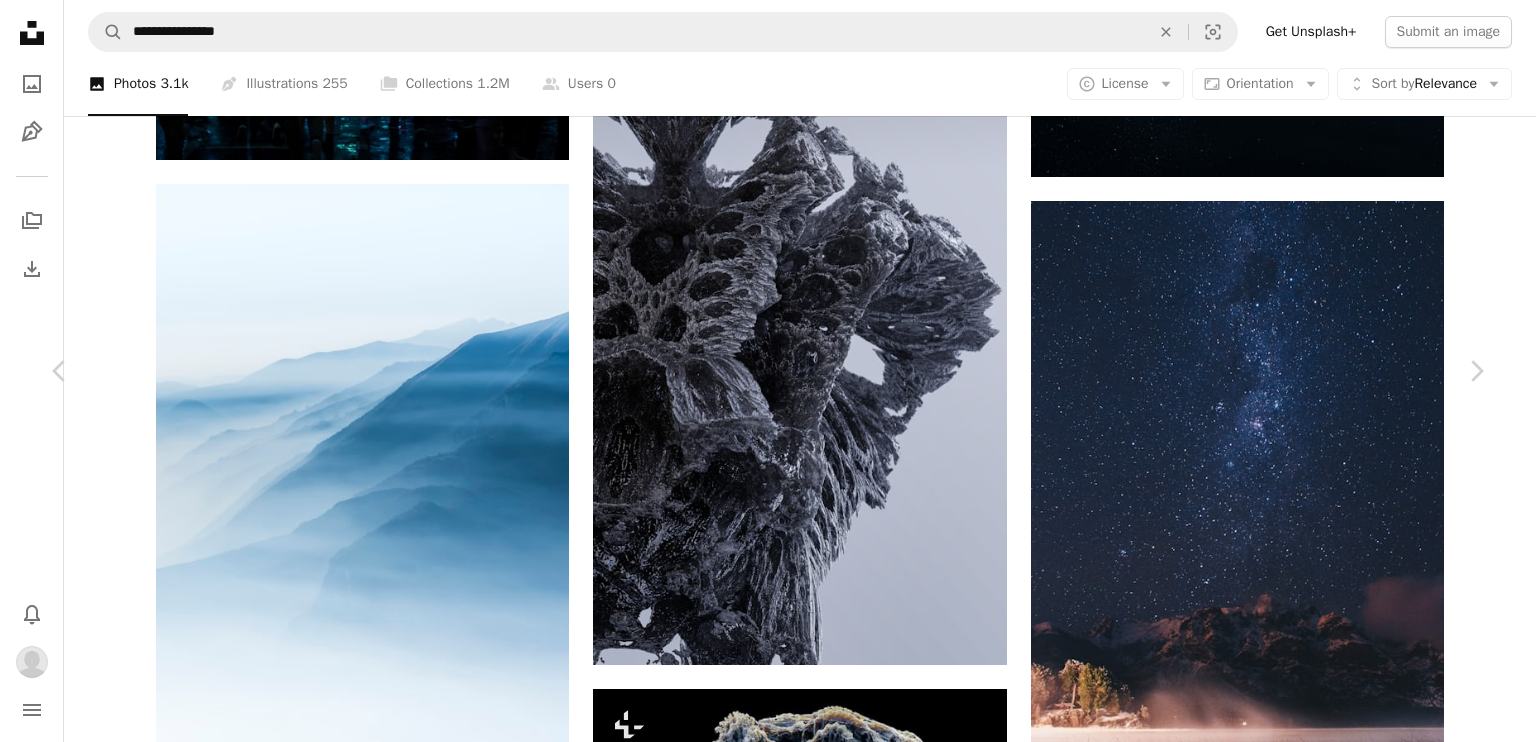 click on "An X shape" at bounding box center (20, 20) 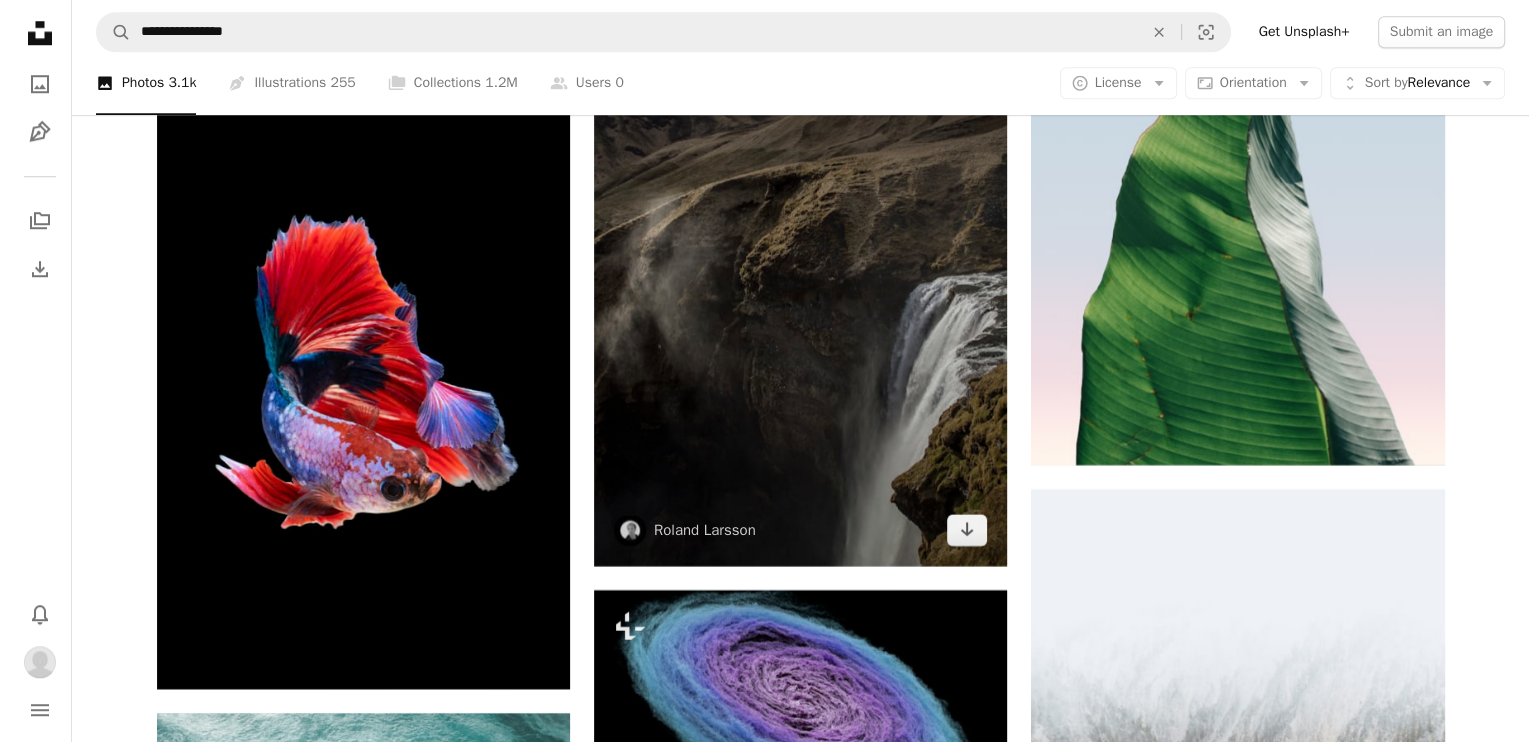 scroll, scrollTop: 9000, scrollLeft: 0, axis: vertical 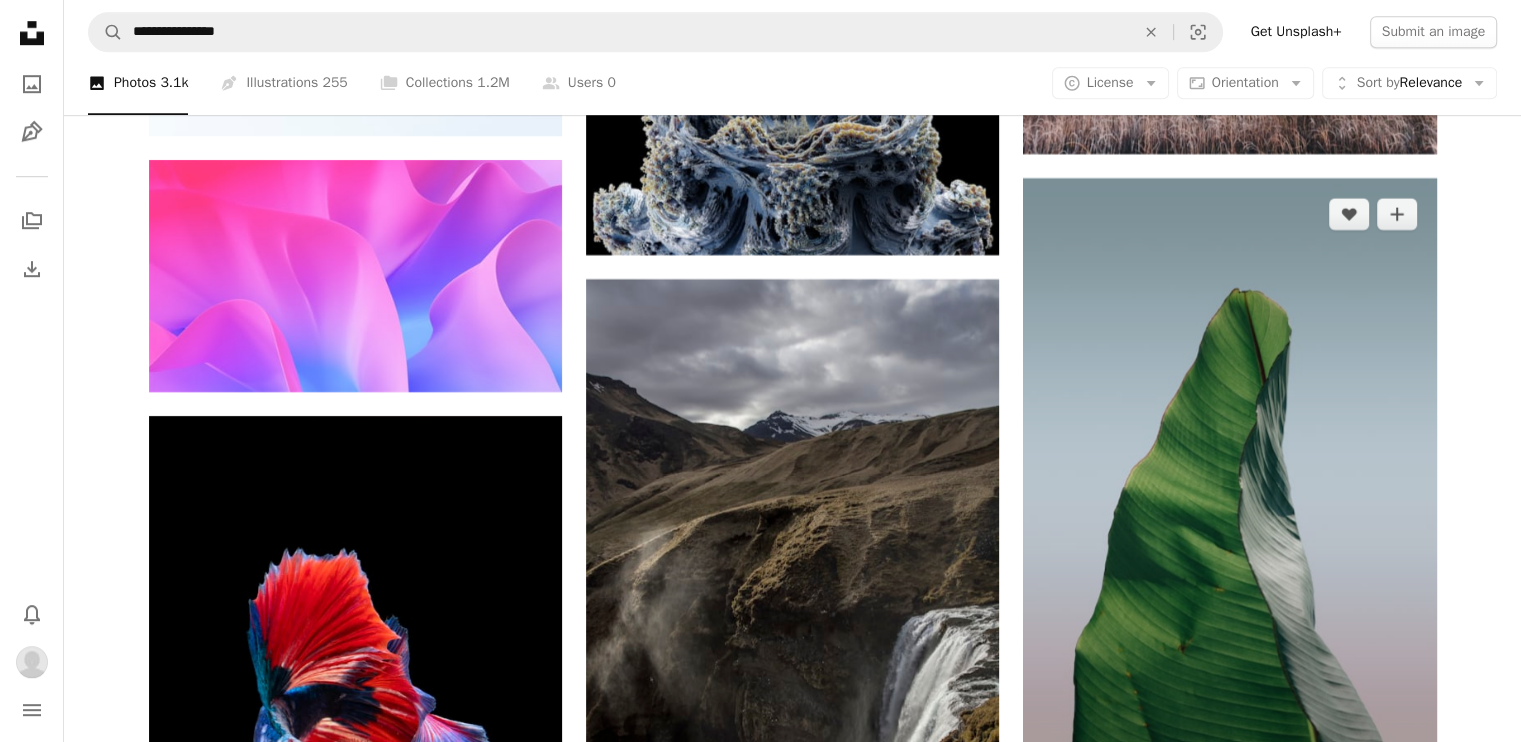 click at bounding box center (1229, 488) 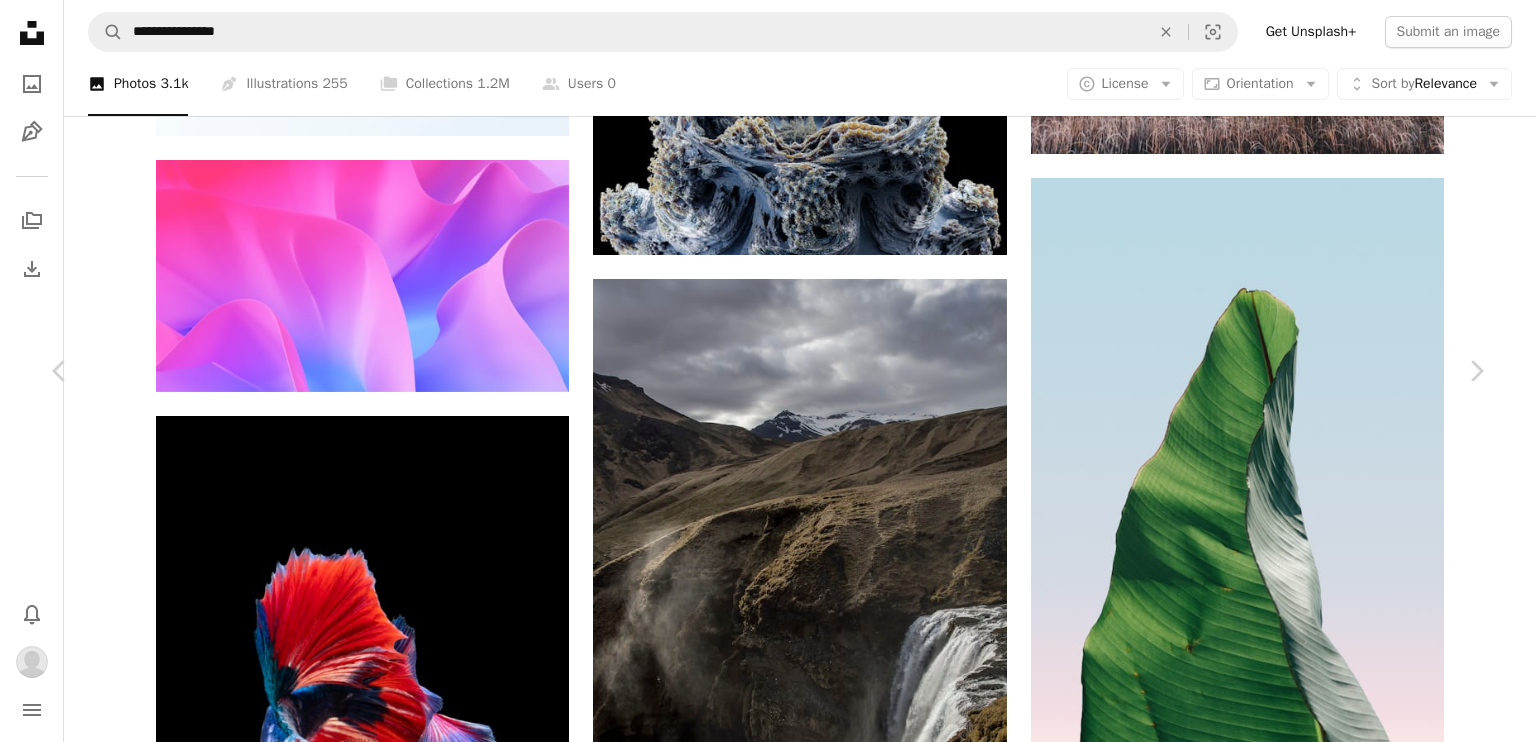 scroll, scrollTop: 4000, scrollLeft: 0, axis: vertical 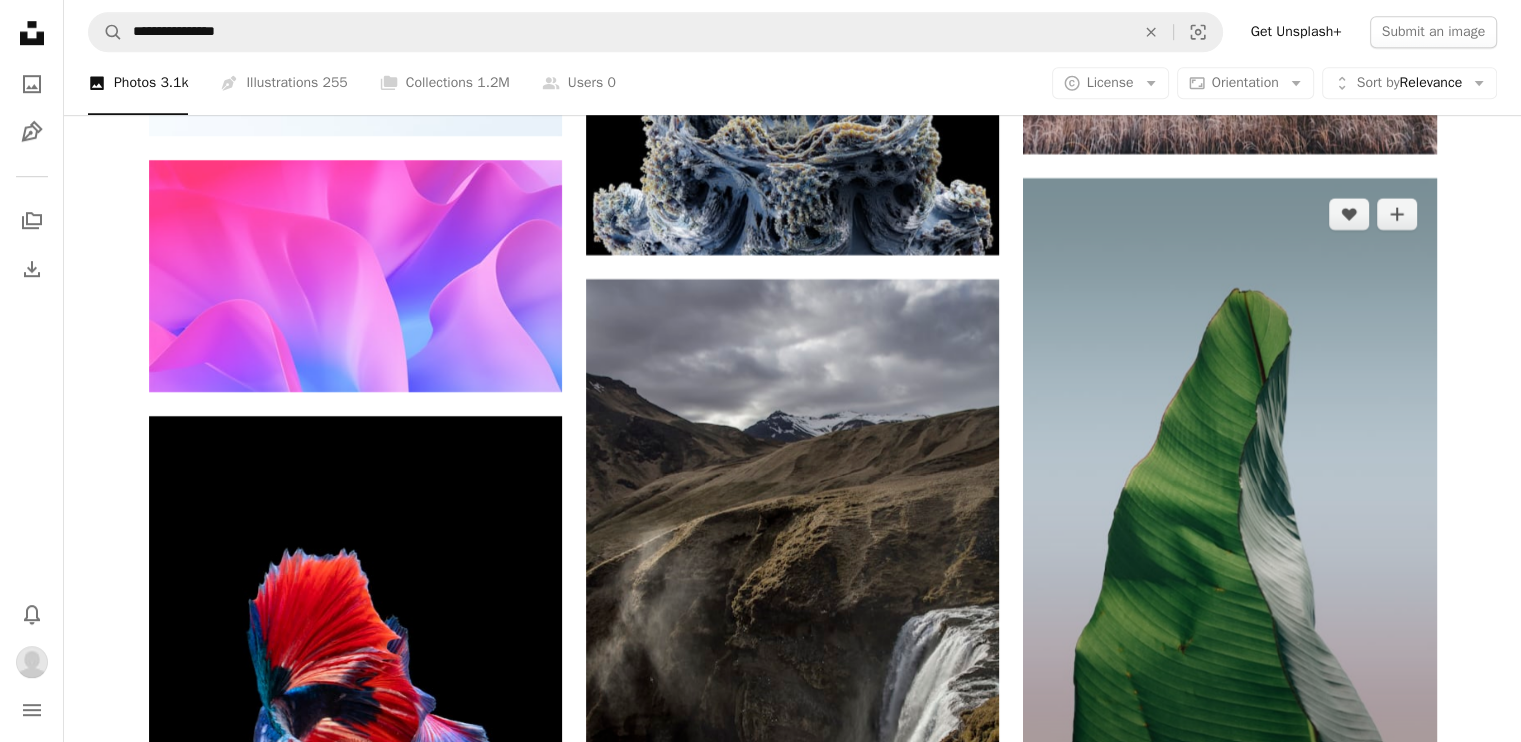 click at bounding box center [1229, 488] 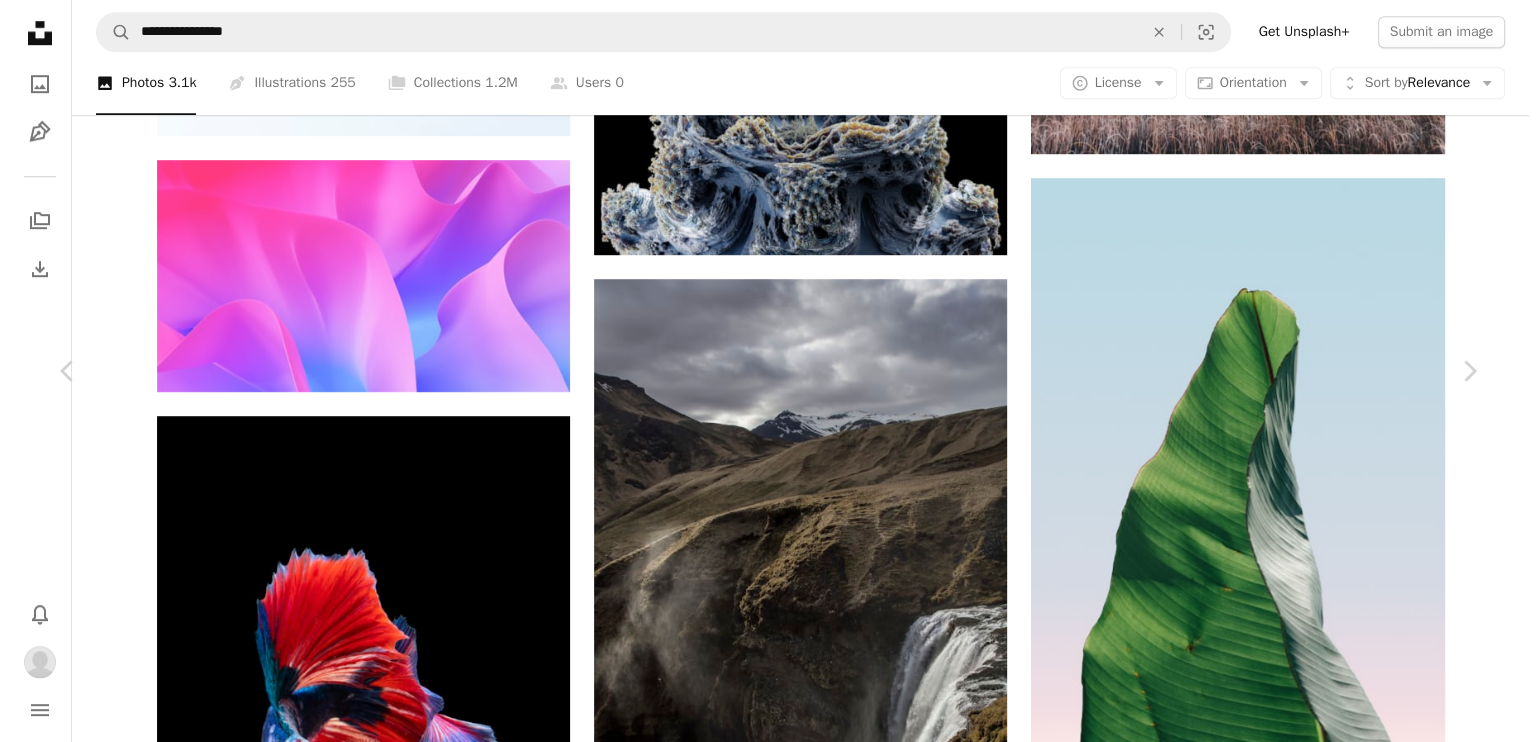 scroll, scrollTop: 10667, scrollLeft: 0, axis: vertical 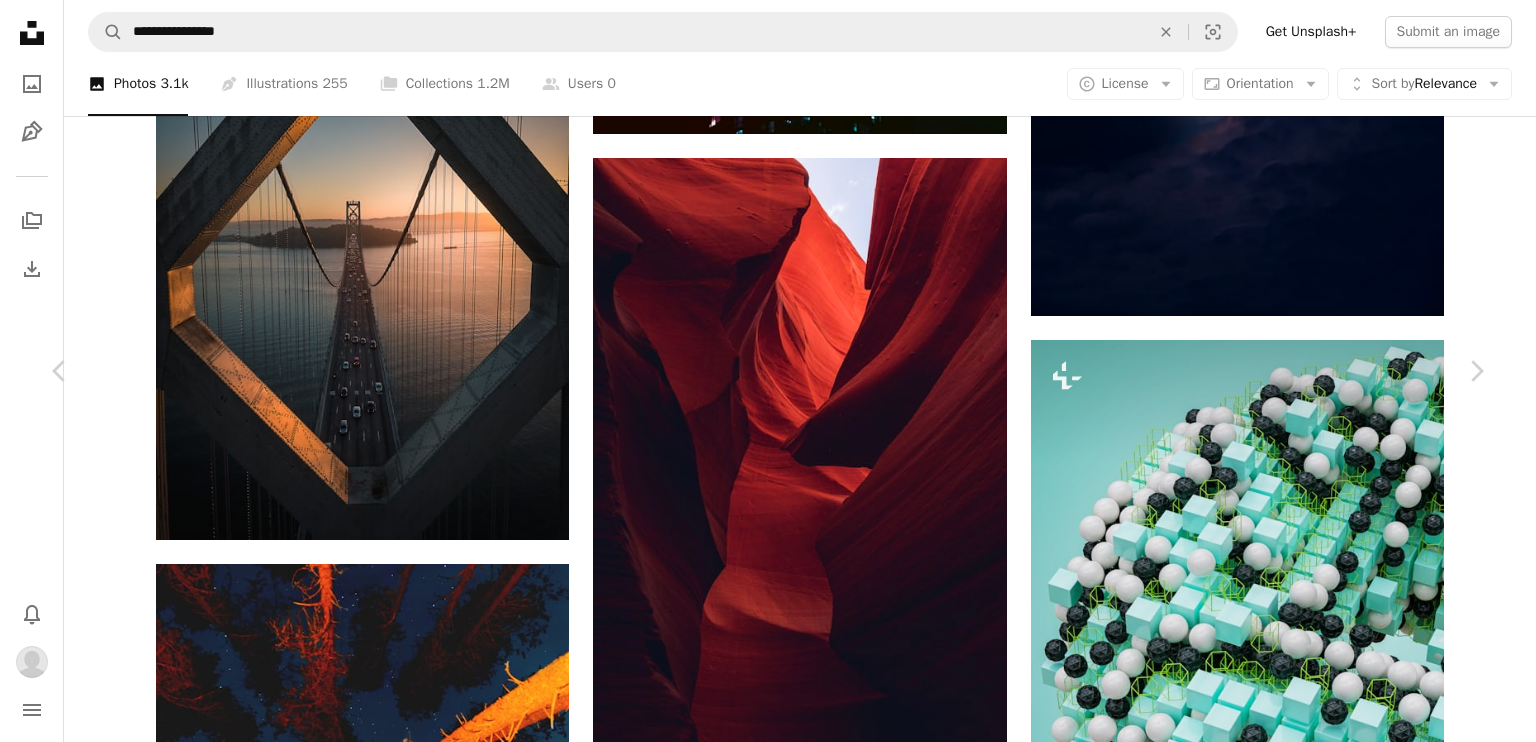 click at bounding box center (341, 4045) 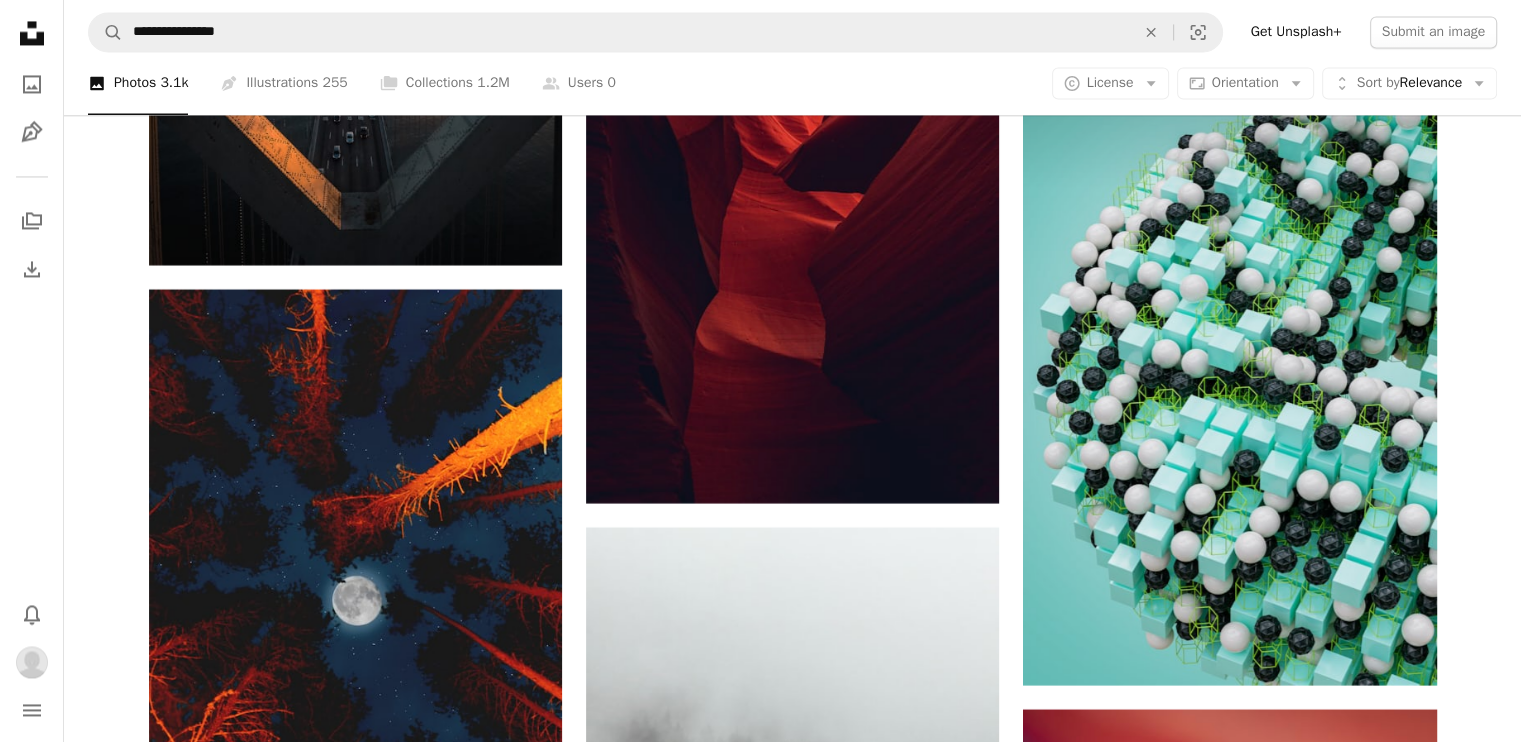 scroll, scrollTop: 11000, scrollLeft: 0, axis: vertical 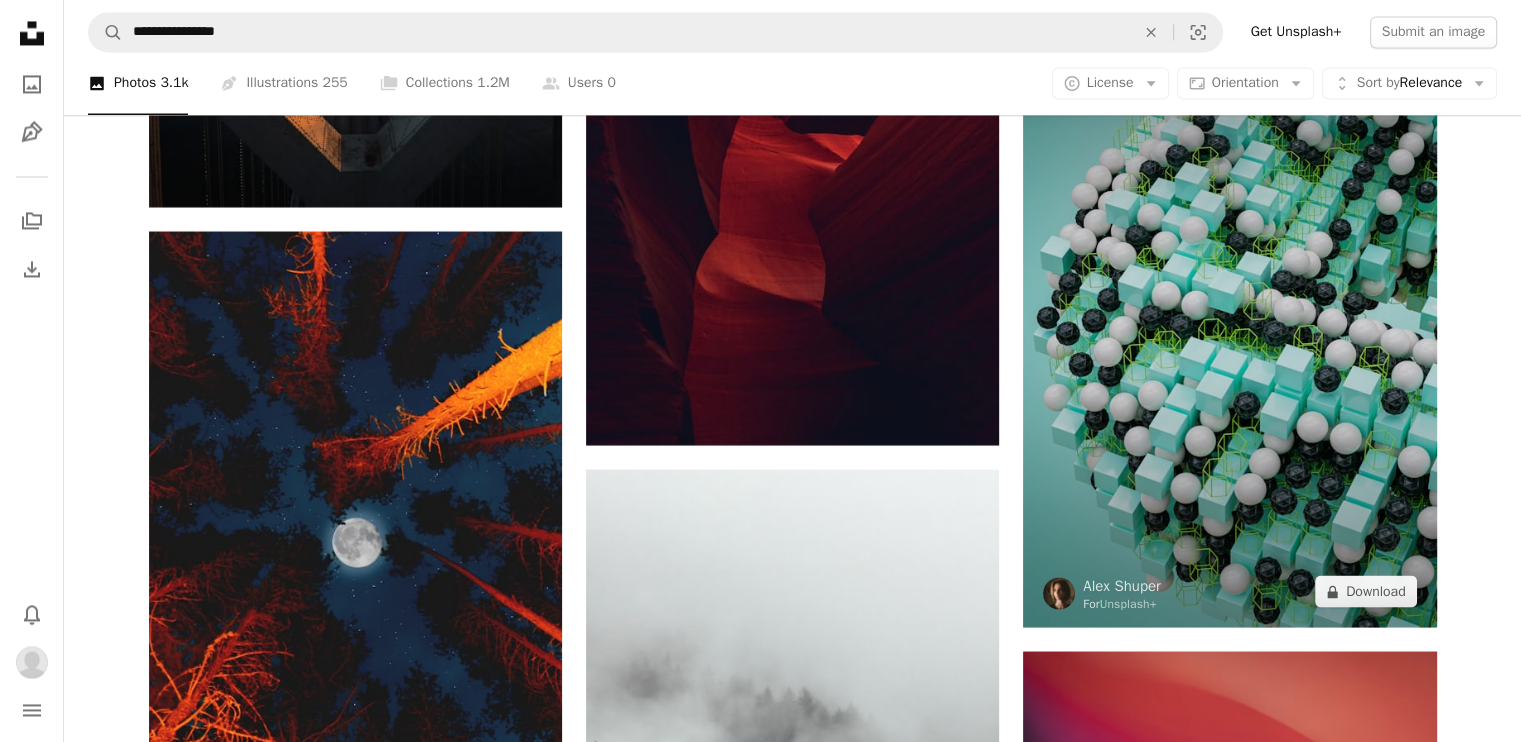 click at bounding box center [1229, 317] 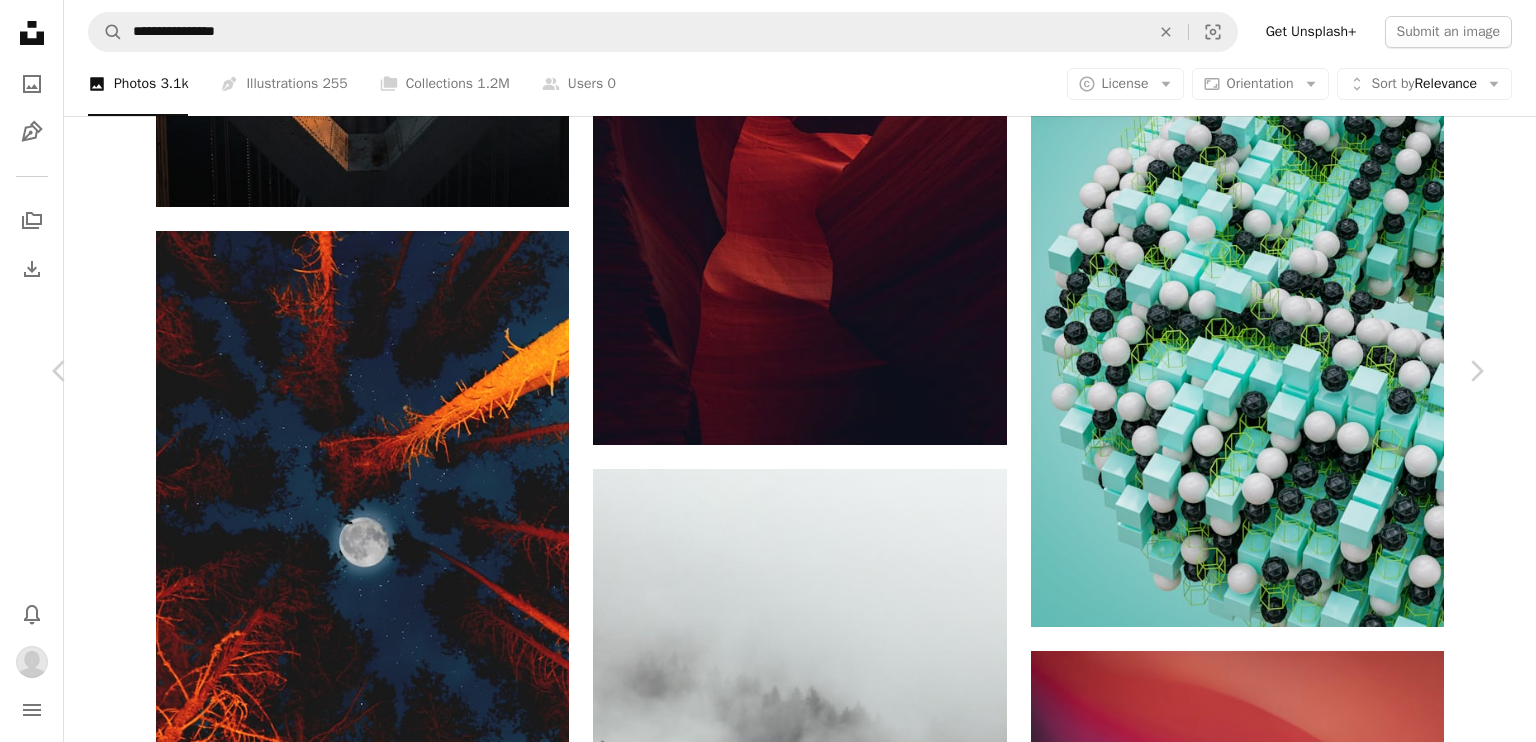click on "An X shape" at bounding box center (20, 20) 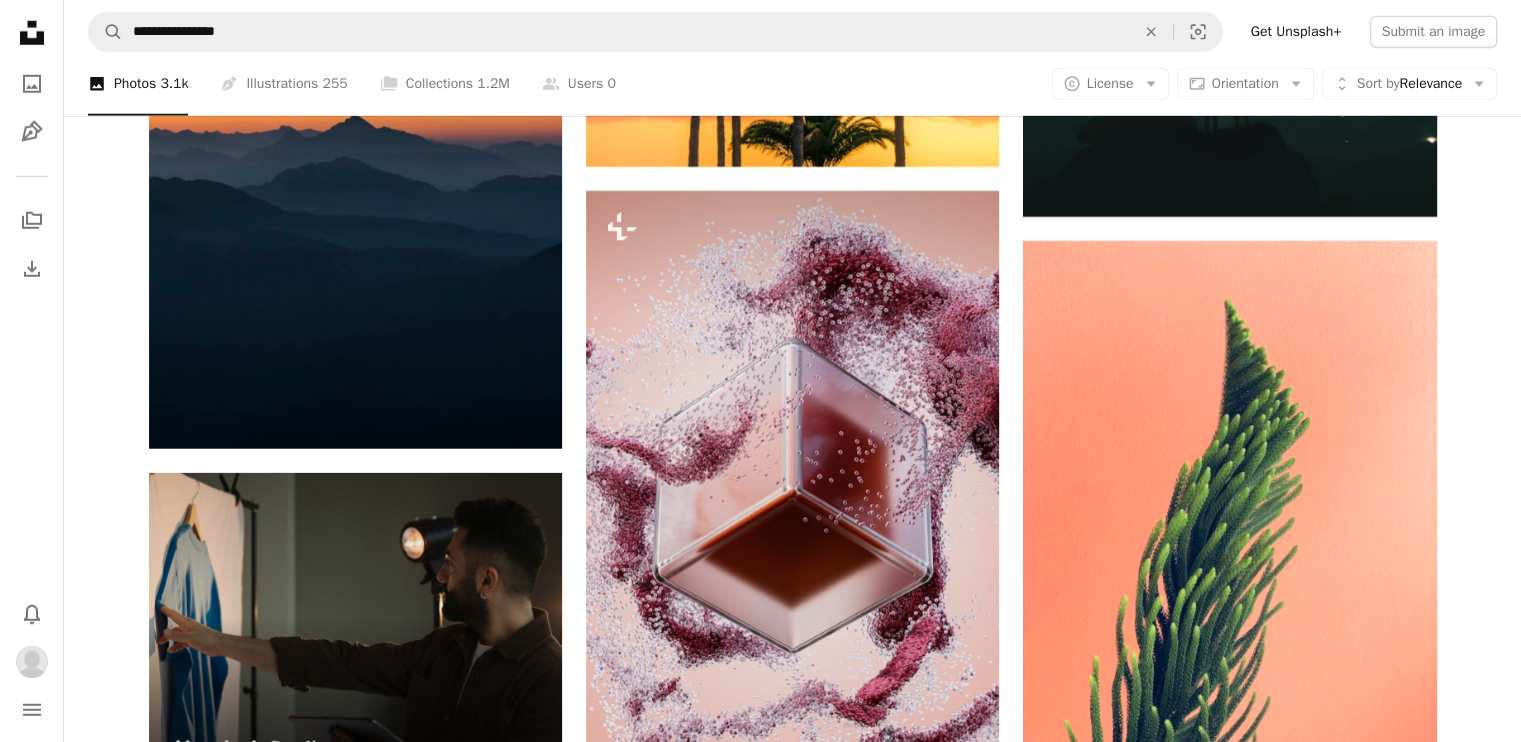 scroll, scrollTop: 5000, scrollLeft: 0, axis: vertical 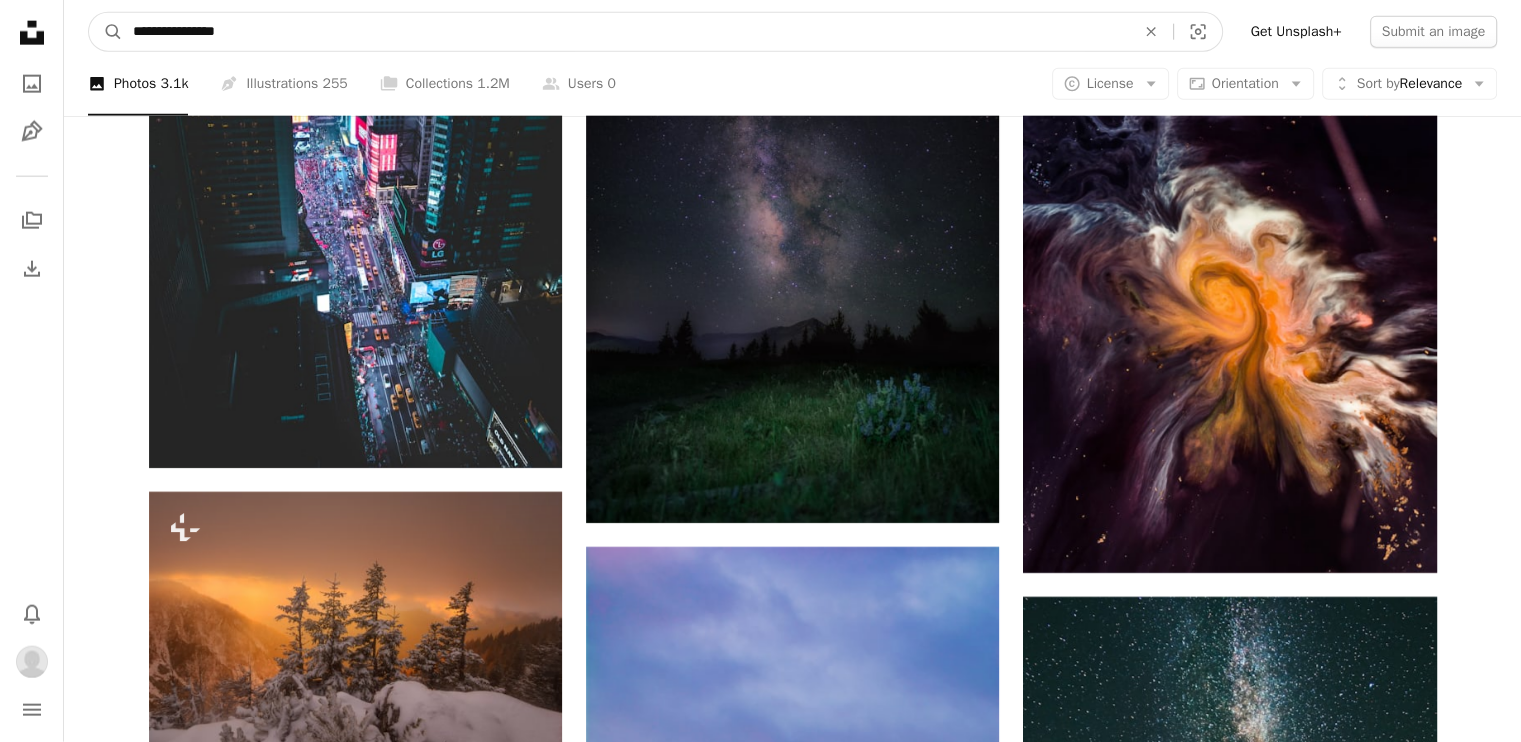 click on "**********" at bounding box center (626, 32) 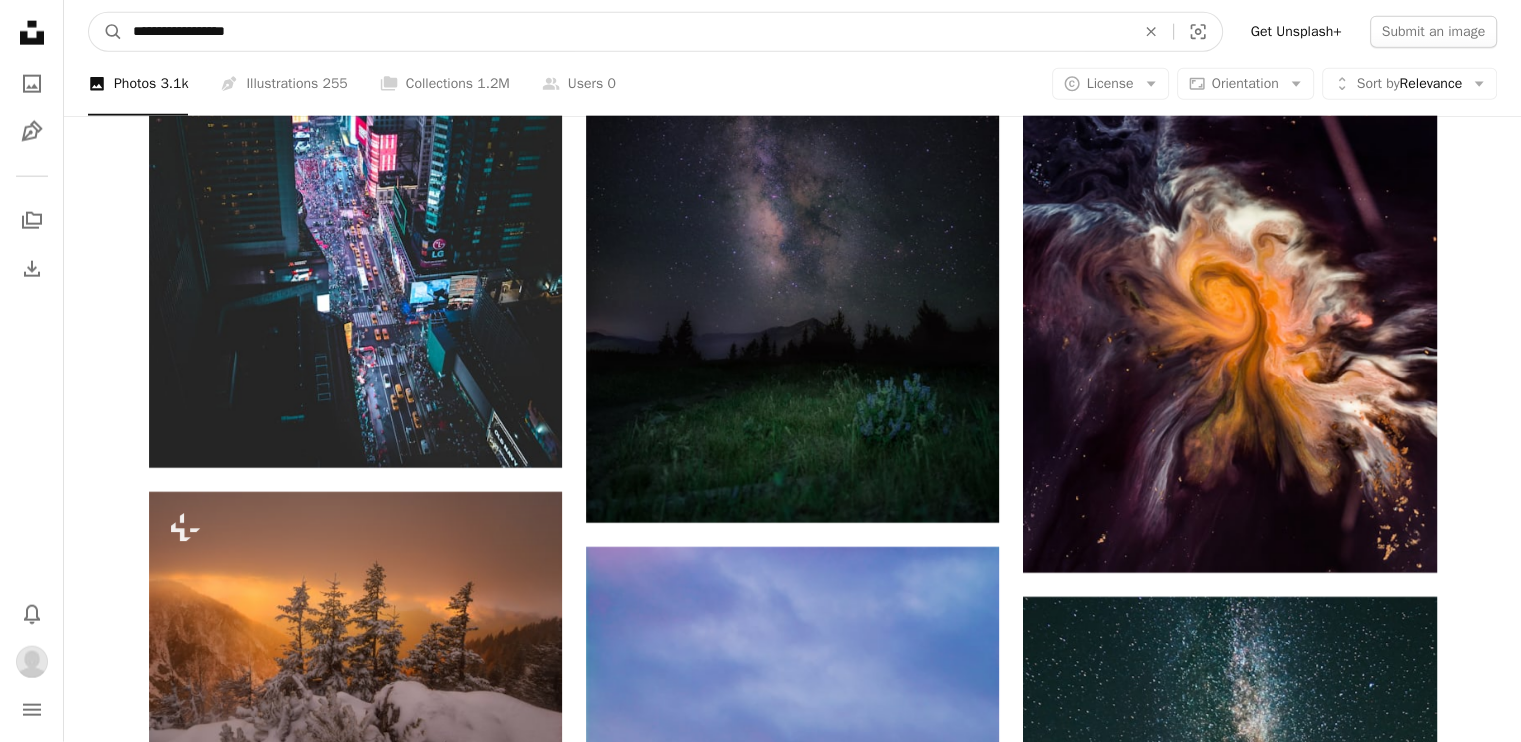type on "**********" 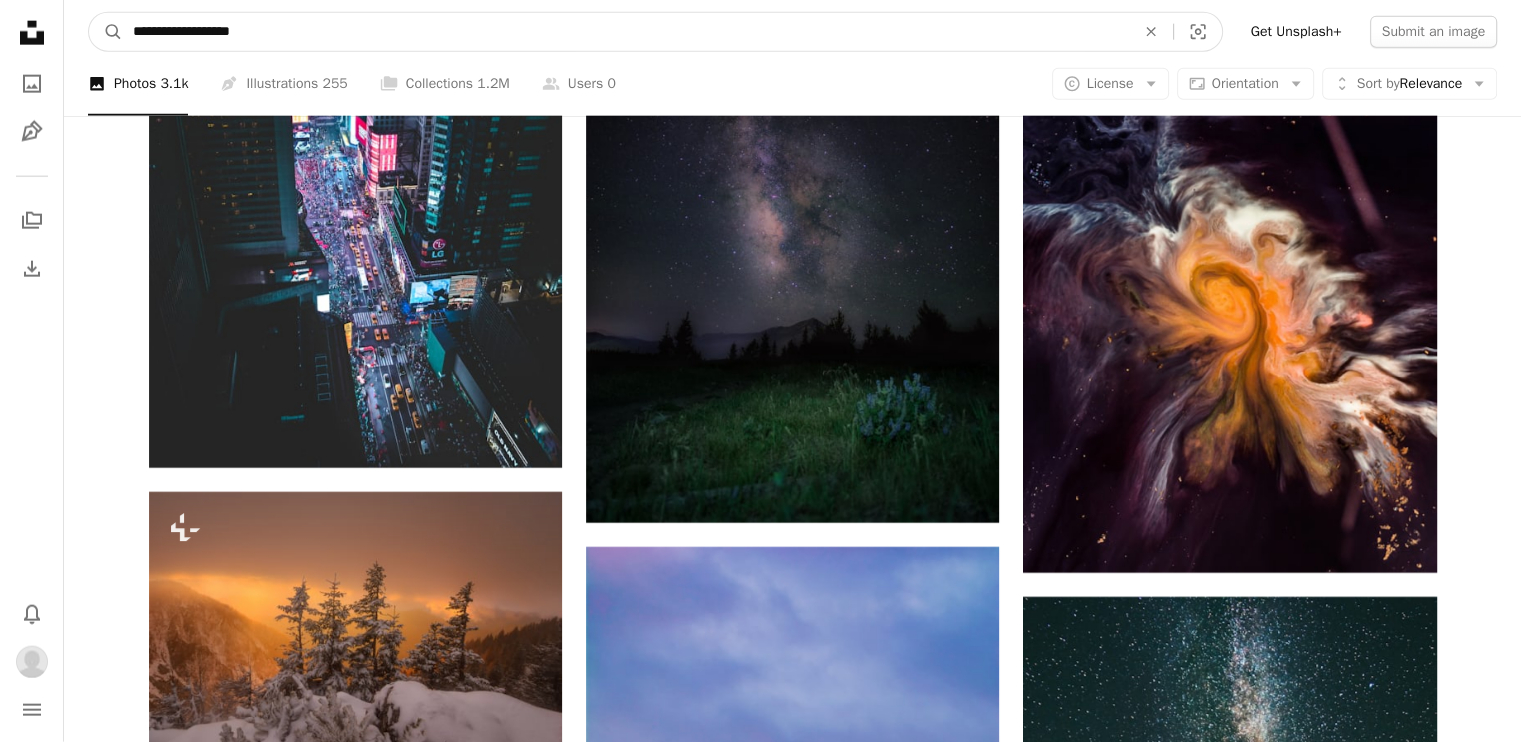 click on "A magnifying glass" at bounding box center (106, 32) 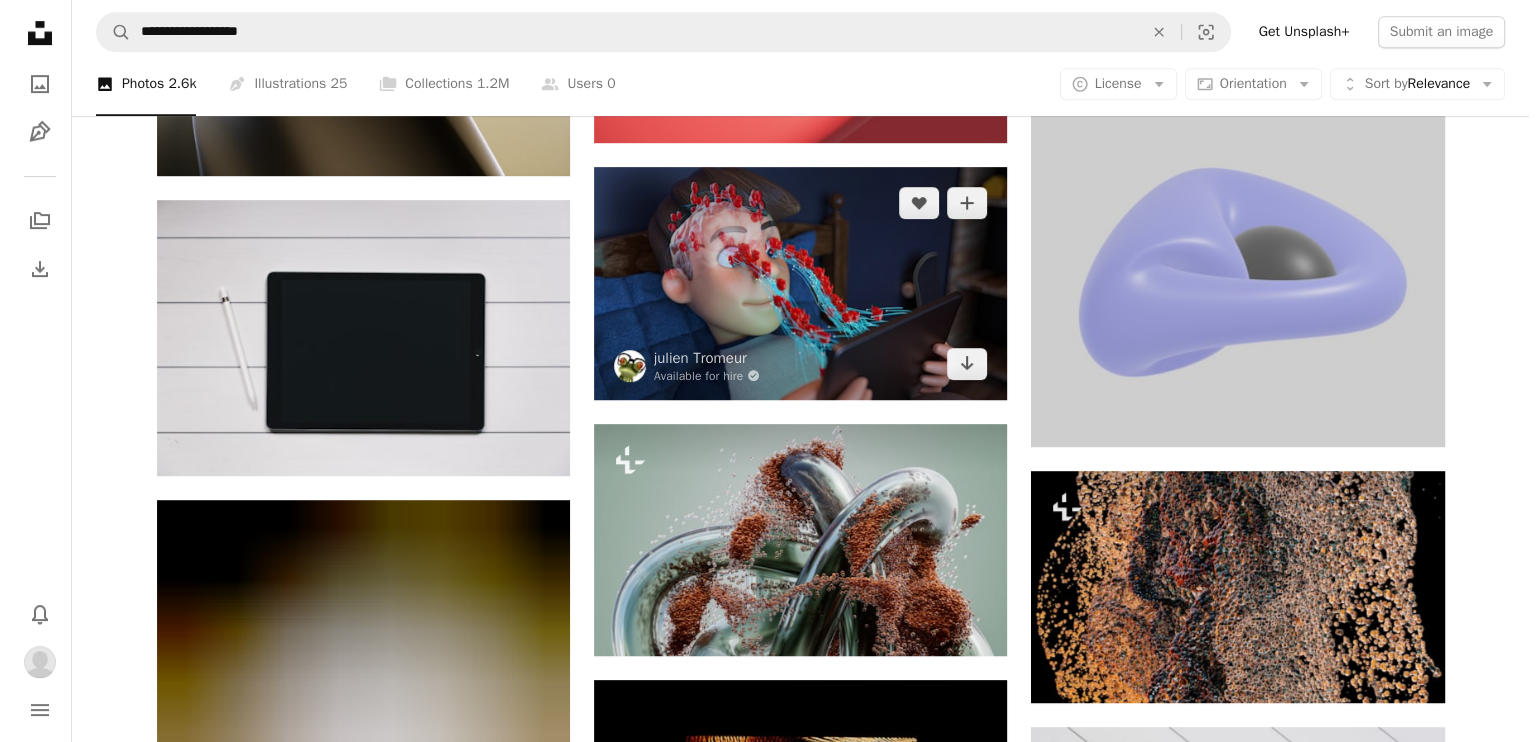 scroll, scrollTop: 1000, scrollLeft: 0, axis: vertical 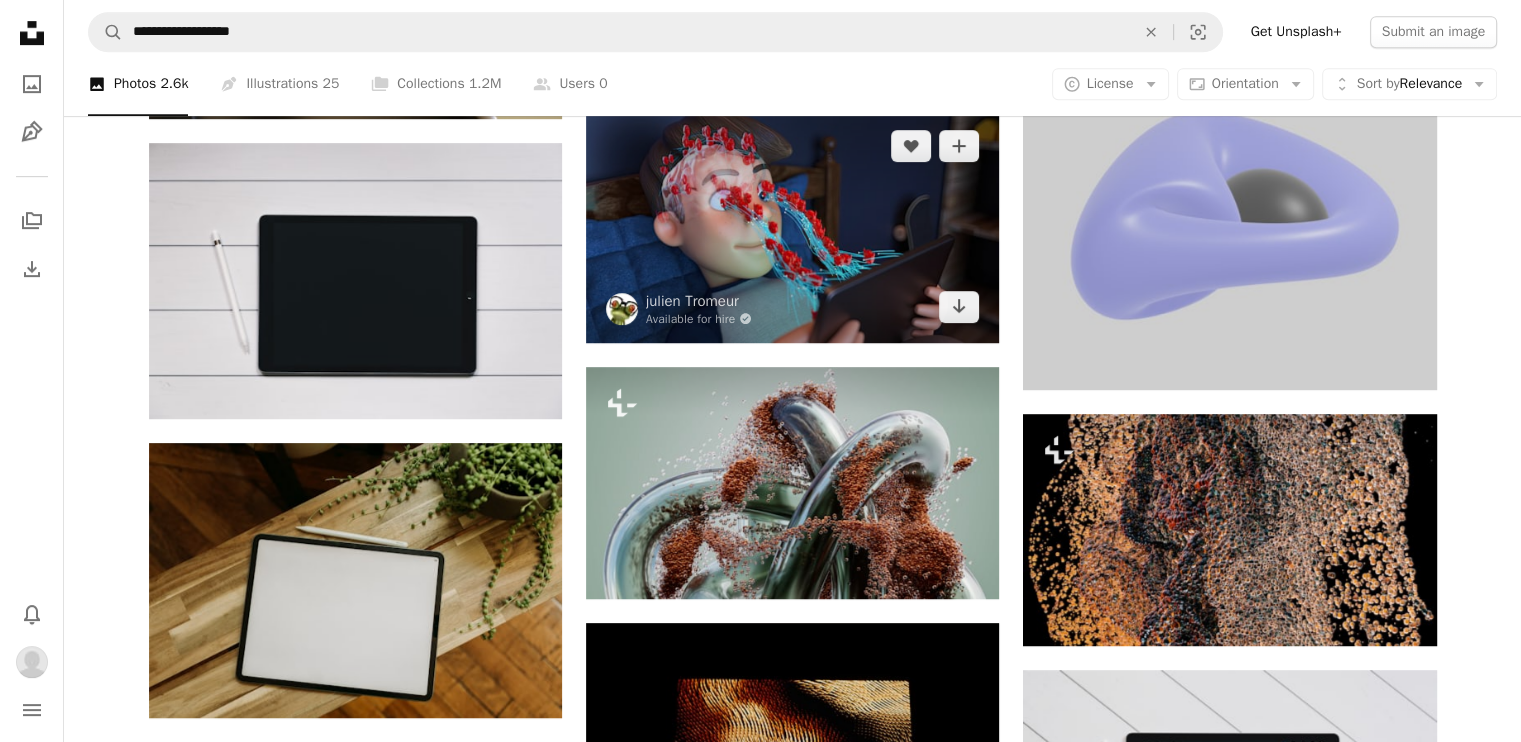 click at bounding box center (792, 226) 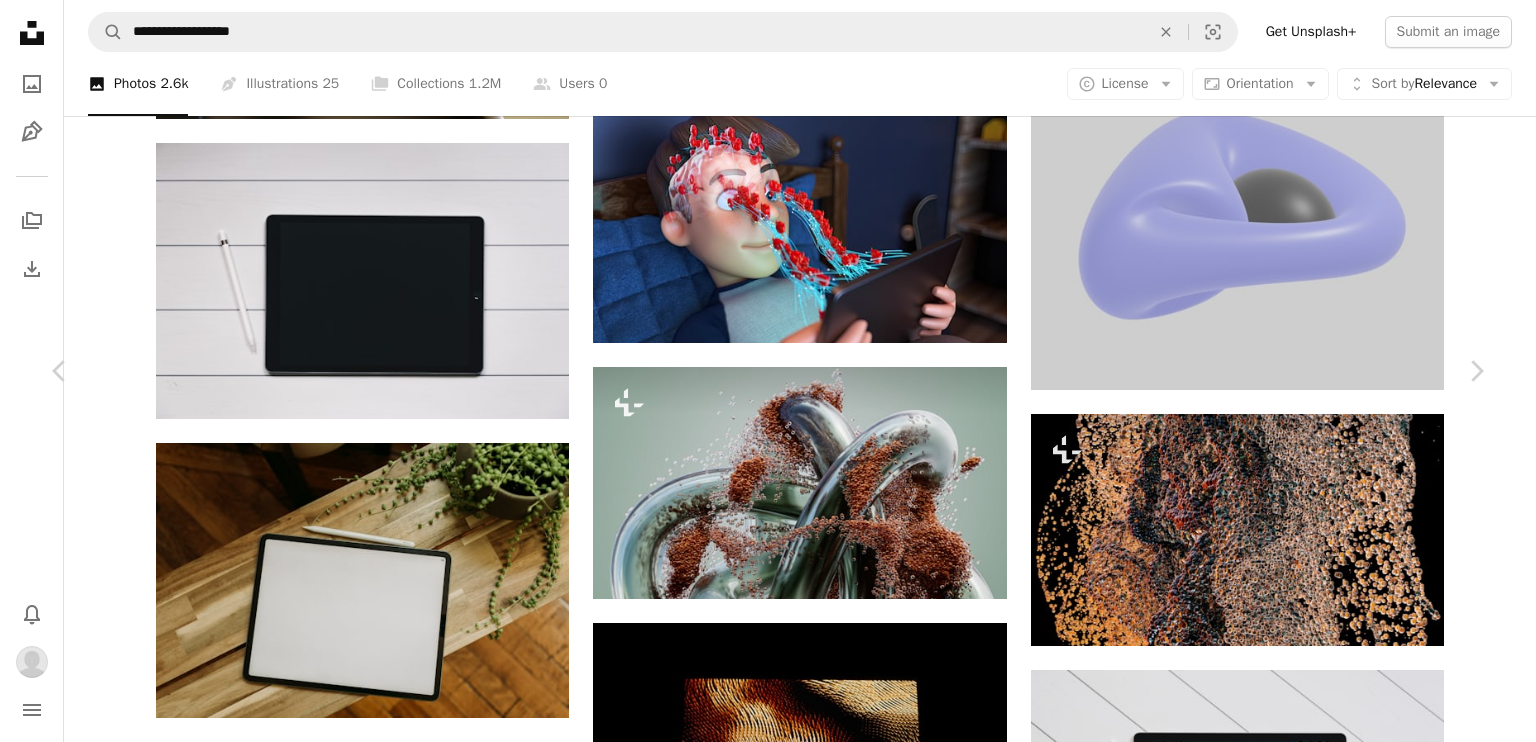 click on "julien Tromeur" at bounding box center [237, 3111] 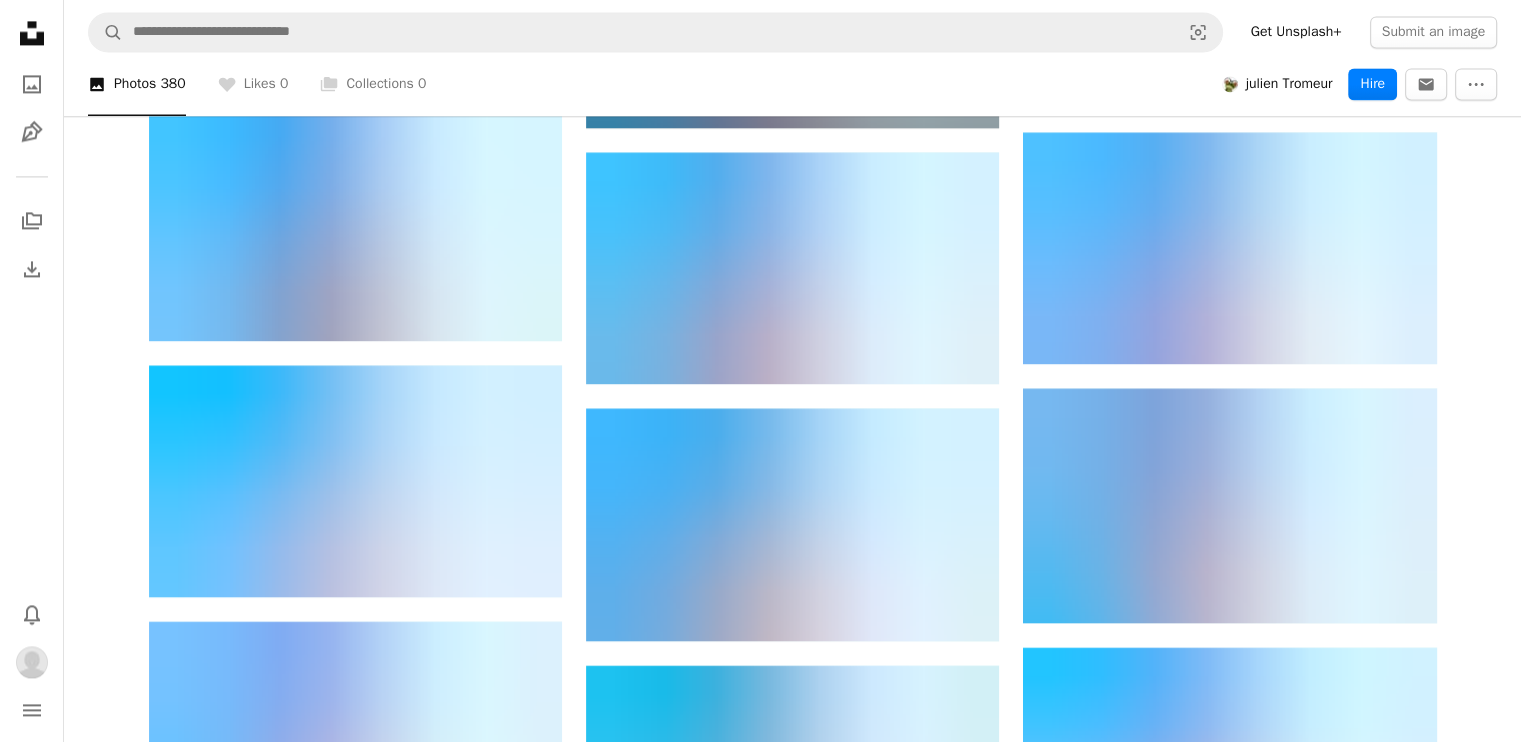 scroll, scrollTop: 2666, scrollLeft: 0, axis: vertical 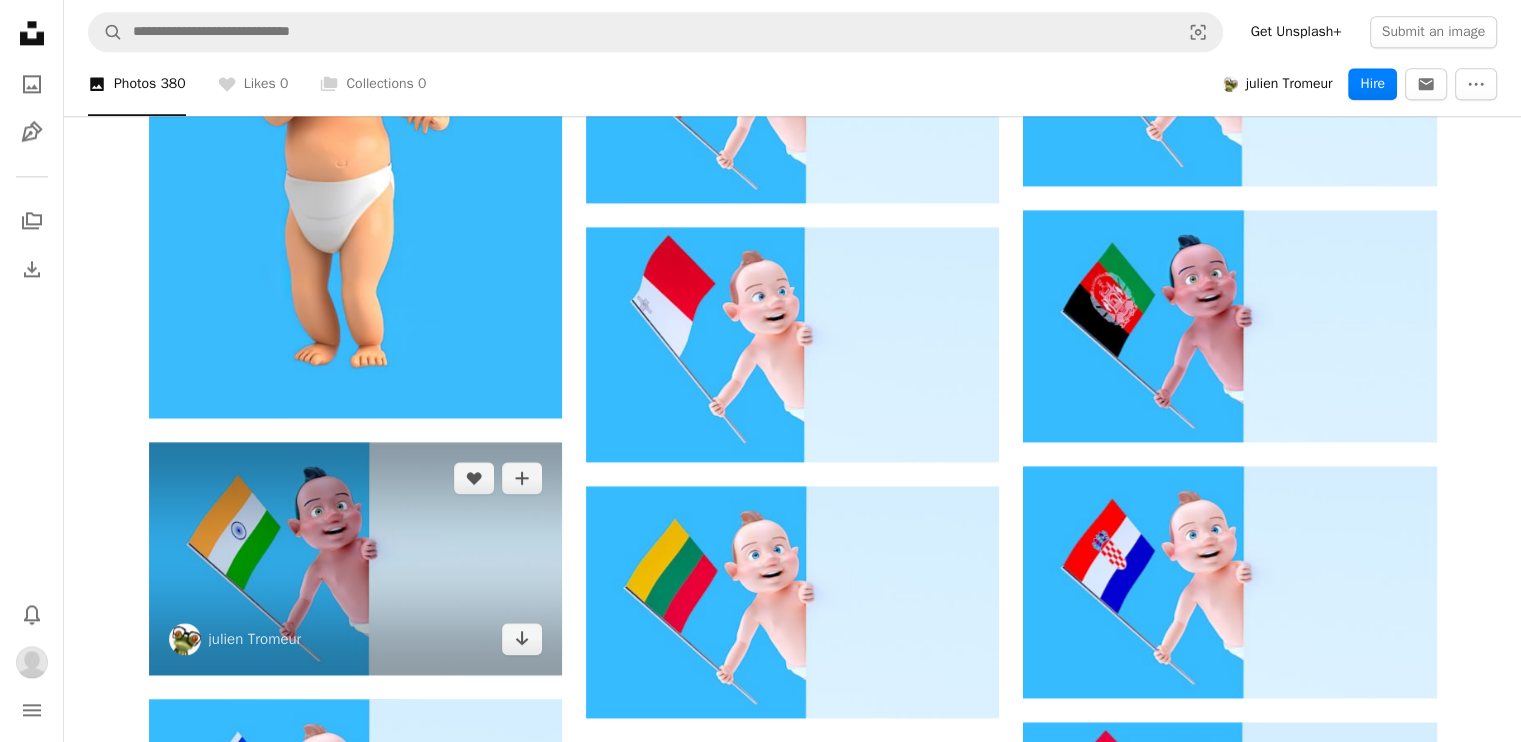 click at bounding box center (355, 558) 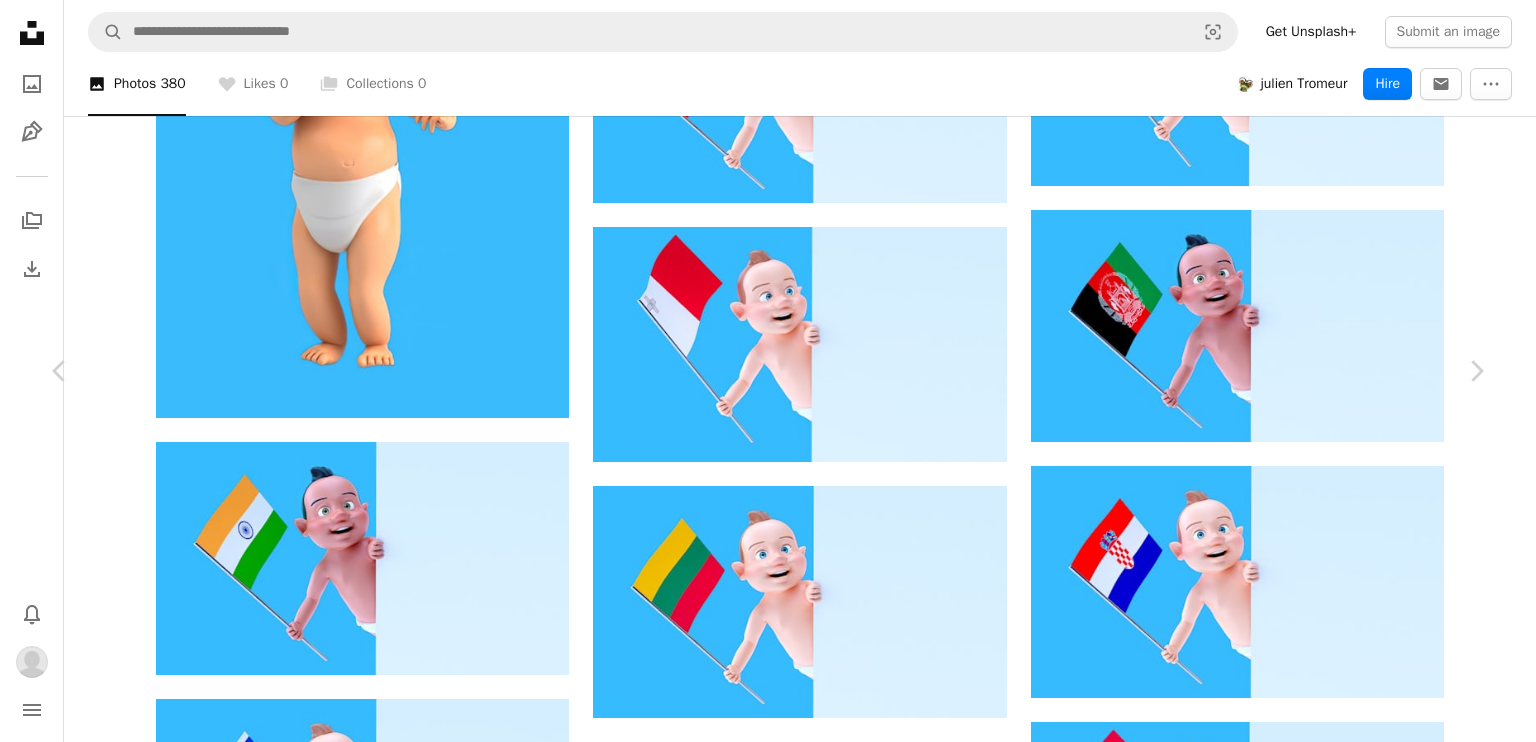 click 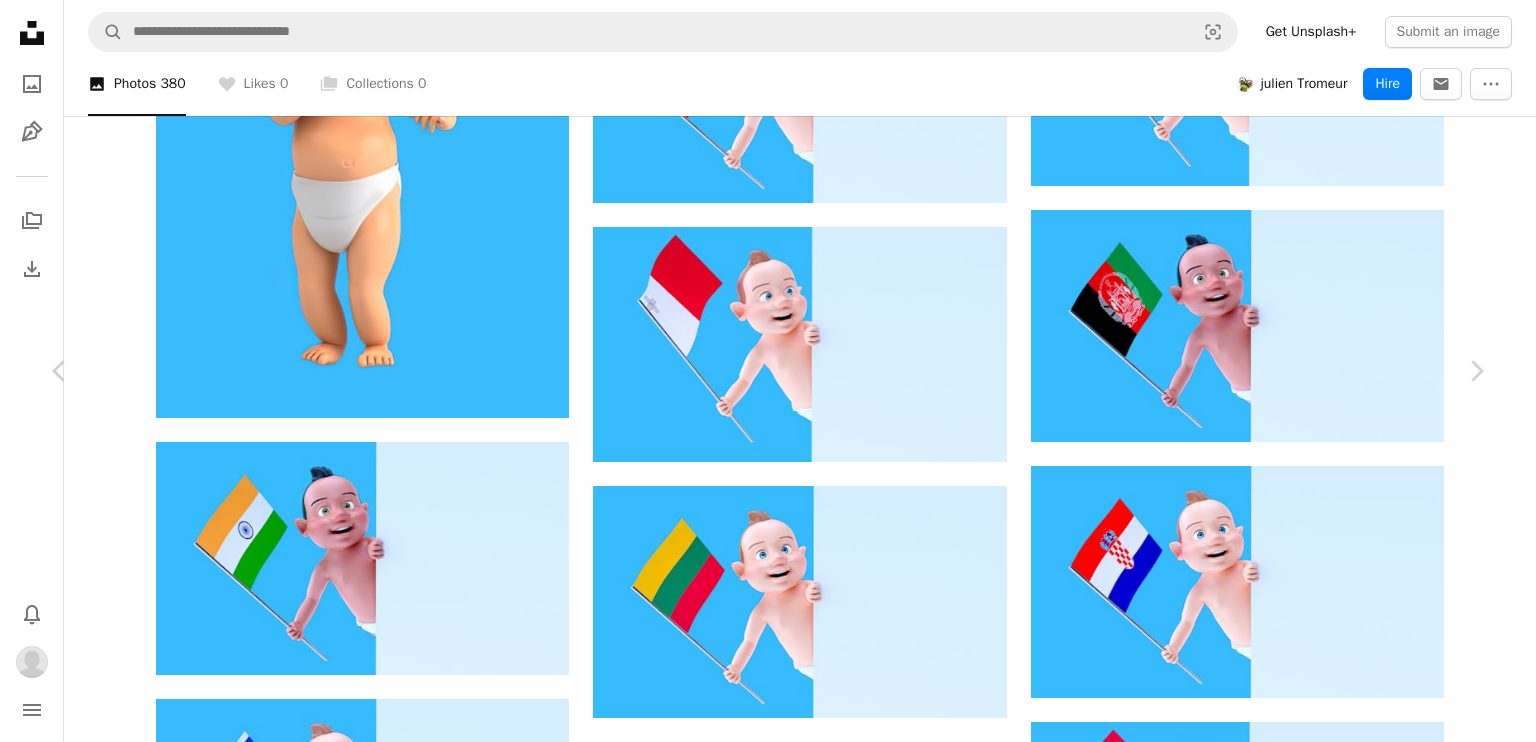 click on "A heart" at bounding box center [1066, 3991] 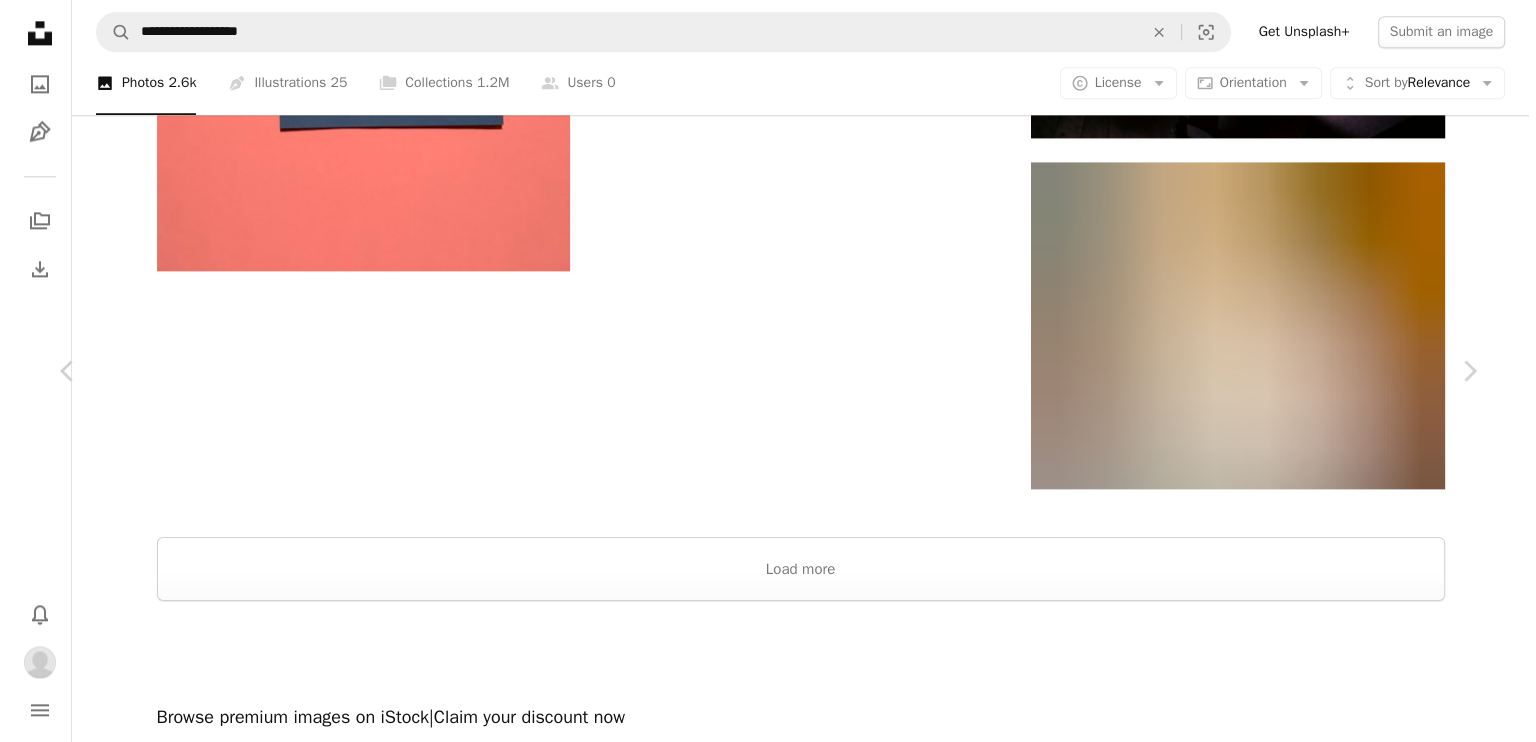 scroll, scrollTop: 1000, scrollLeft: 0, axis: vertical 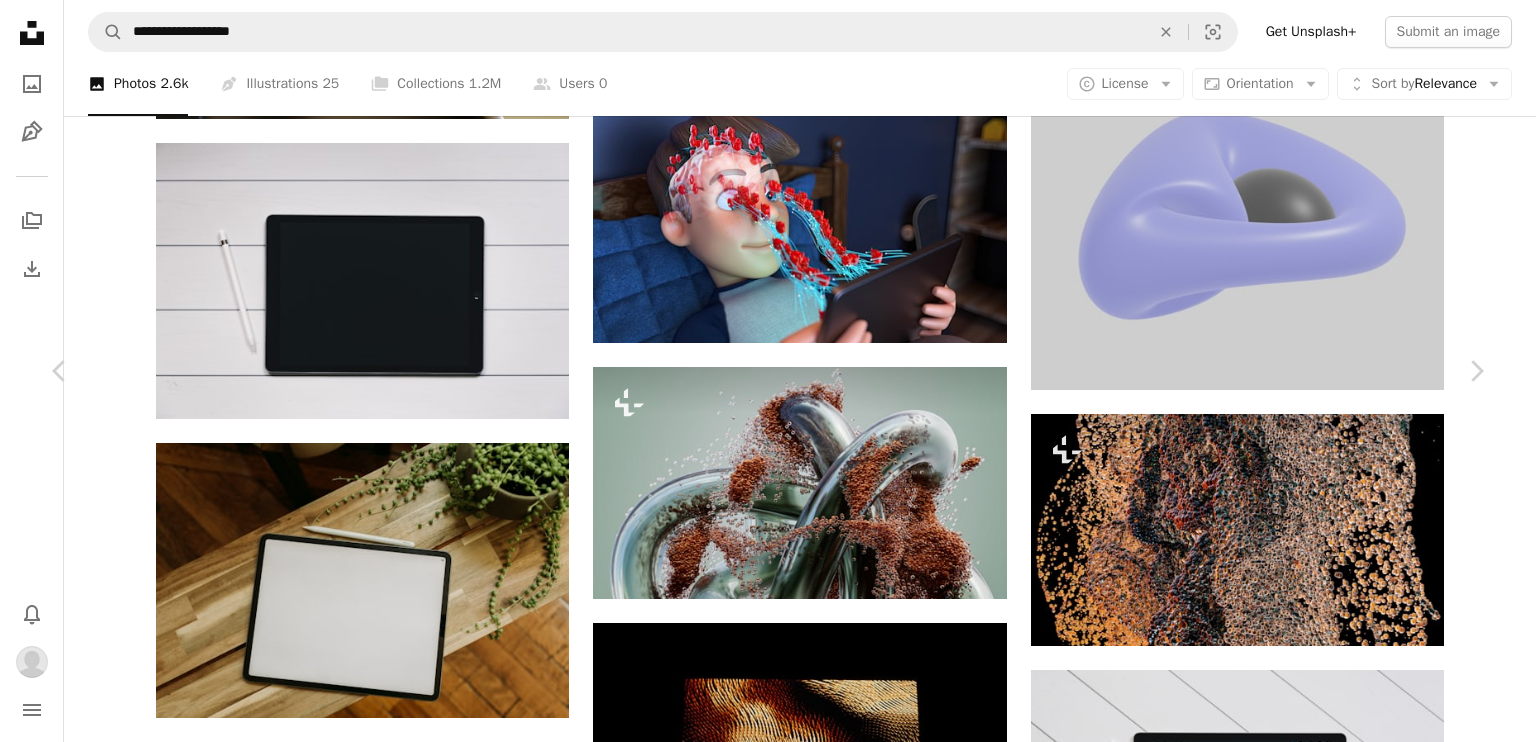 click at bounding box center [1179, 3315] 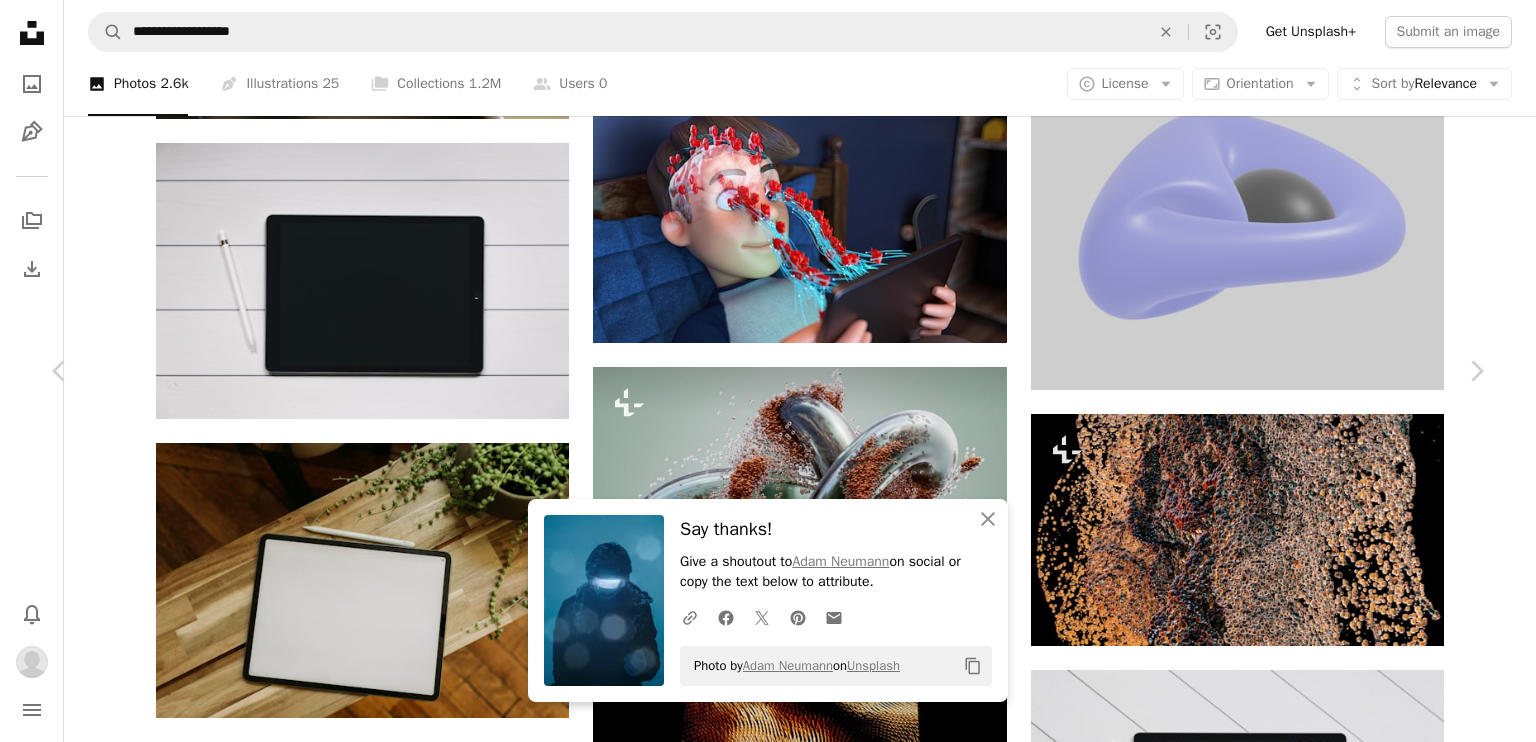scroll, scrollTop: 2000, scrollLeft: 0, axis: vertical 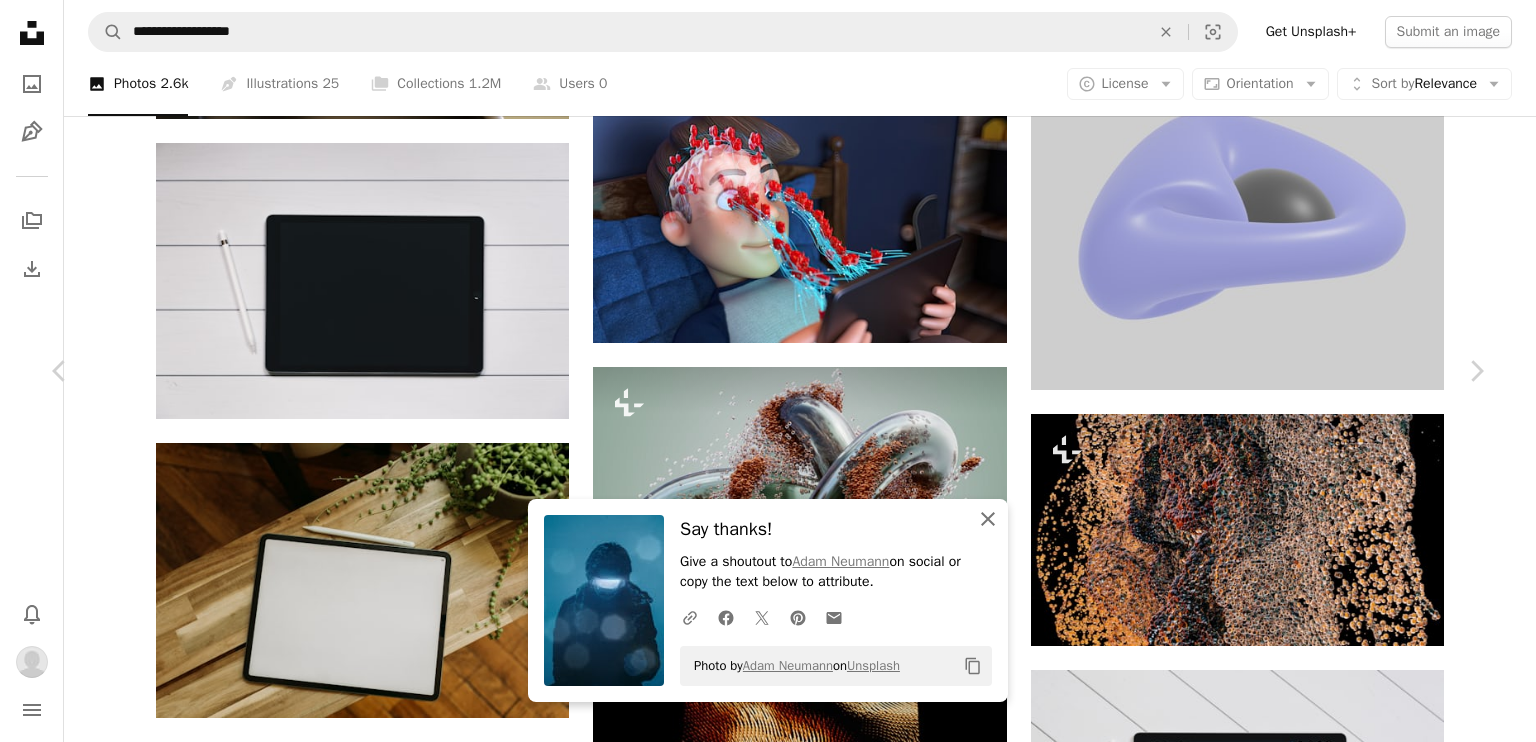 click on "An X shape" 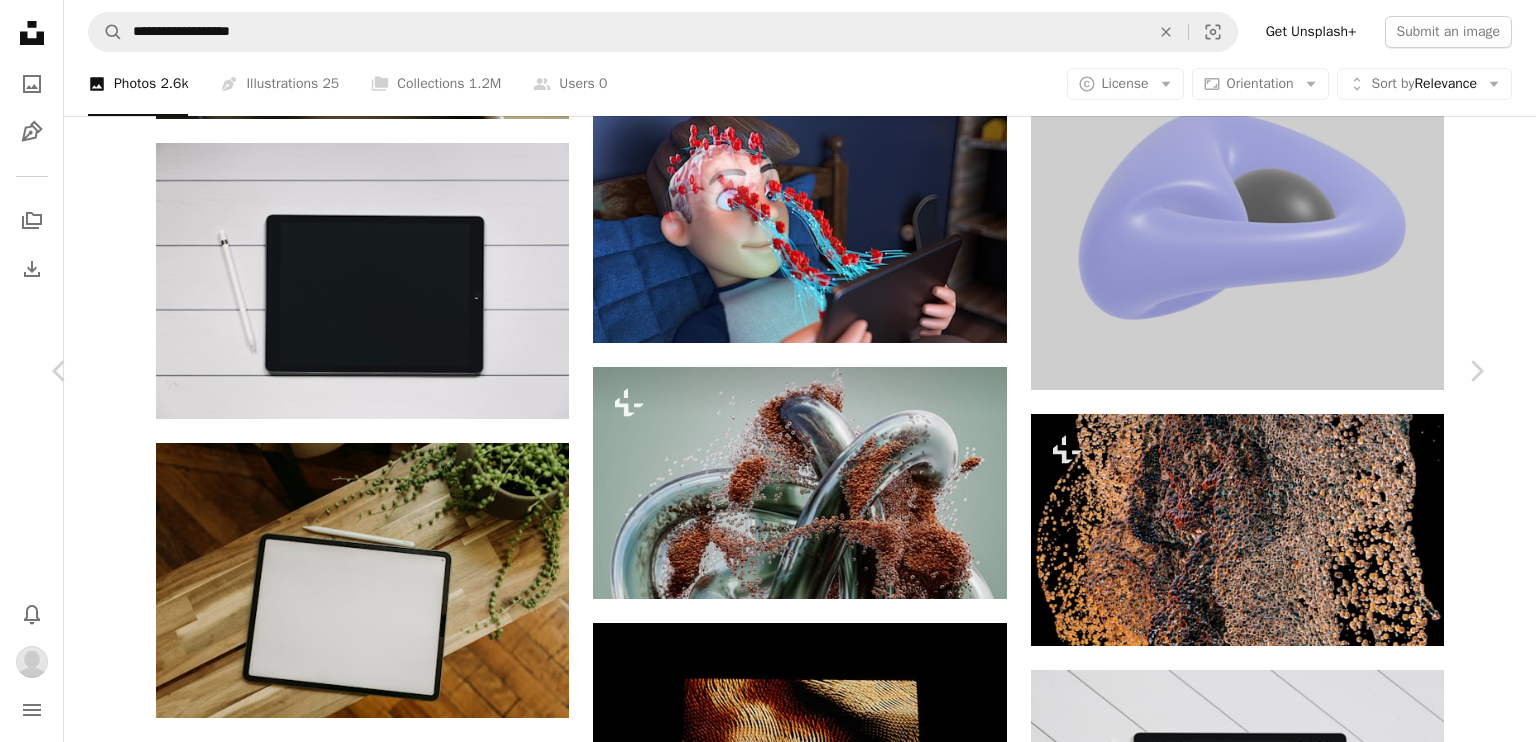 scroll, scrollTop: 4333, scrollLeft: 0, axis: vertical 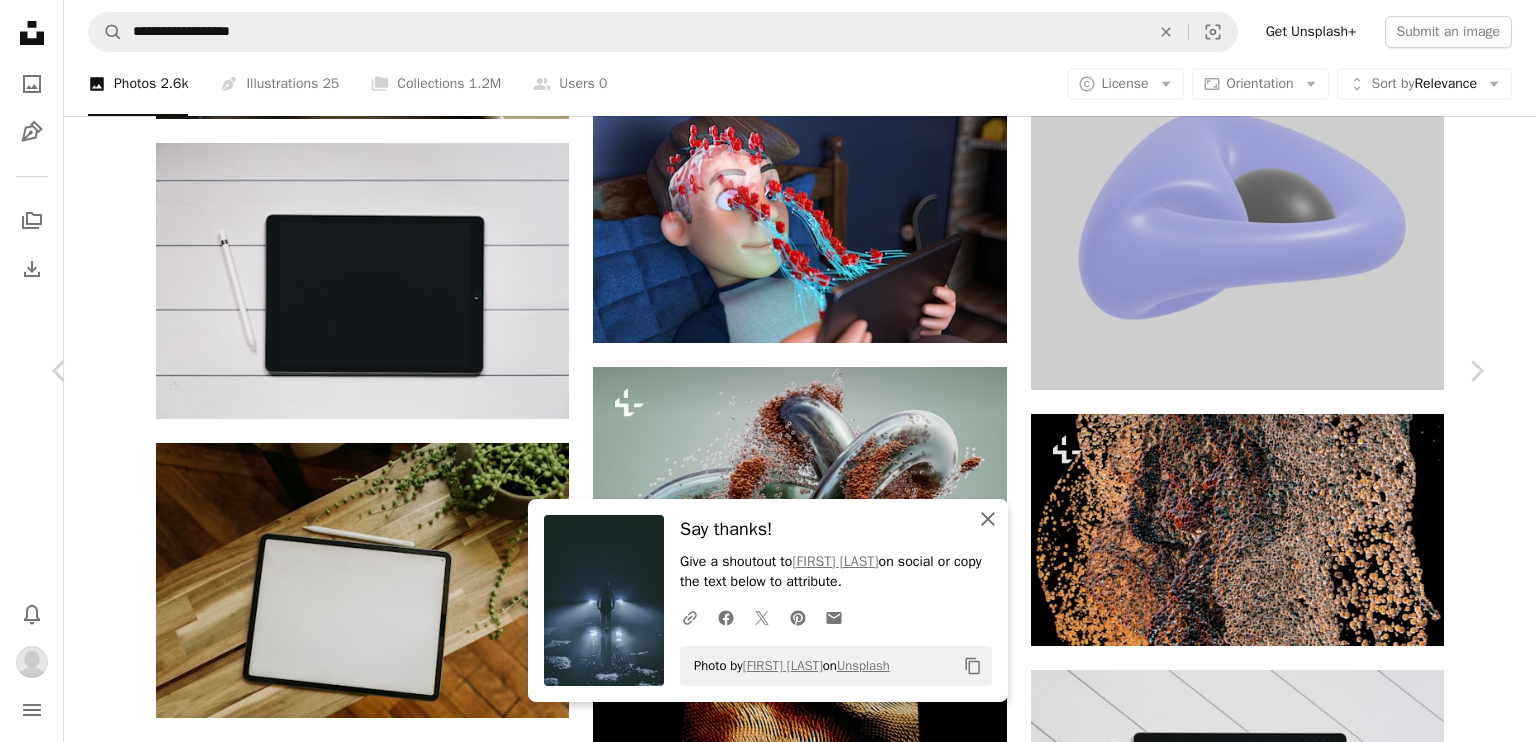 click on "An X shape" 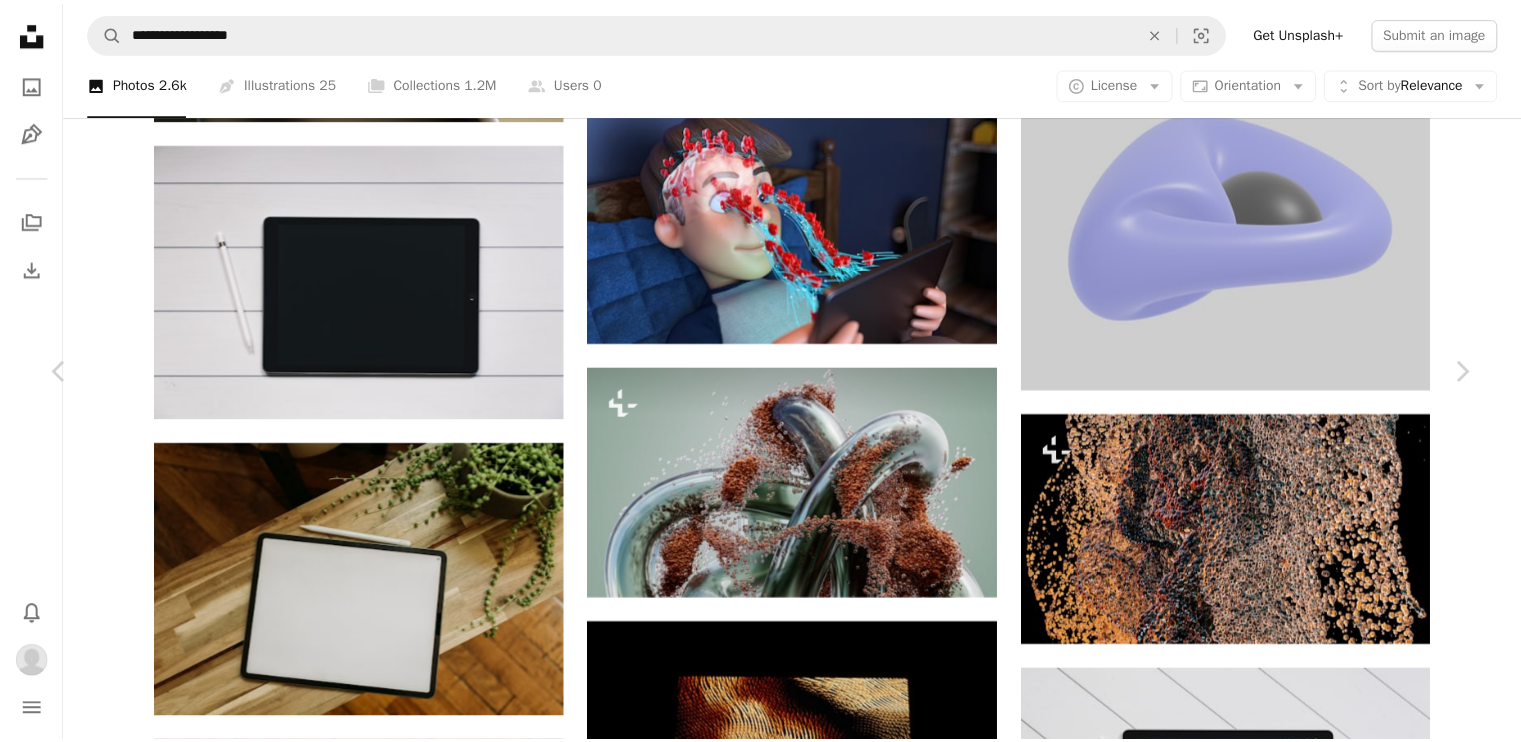 scroll, scrollTop: 3998, scrollLeft: 0, axis: vertical 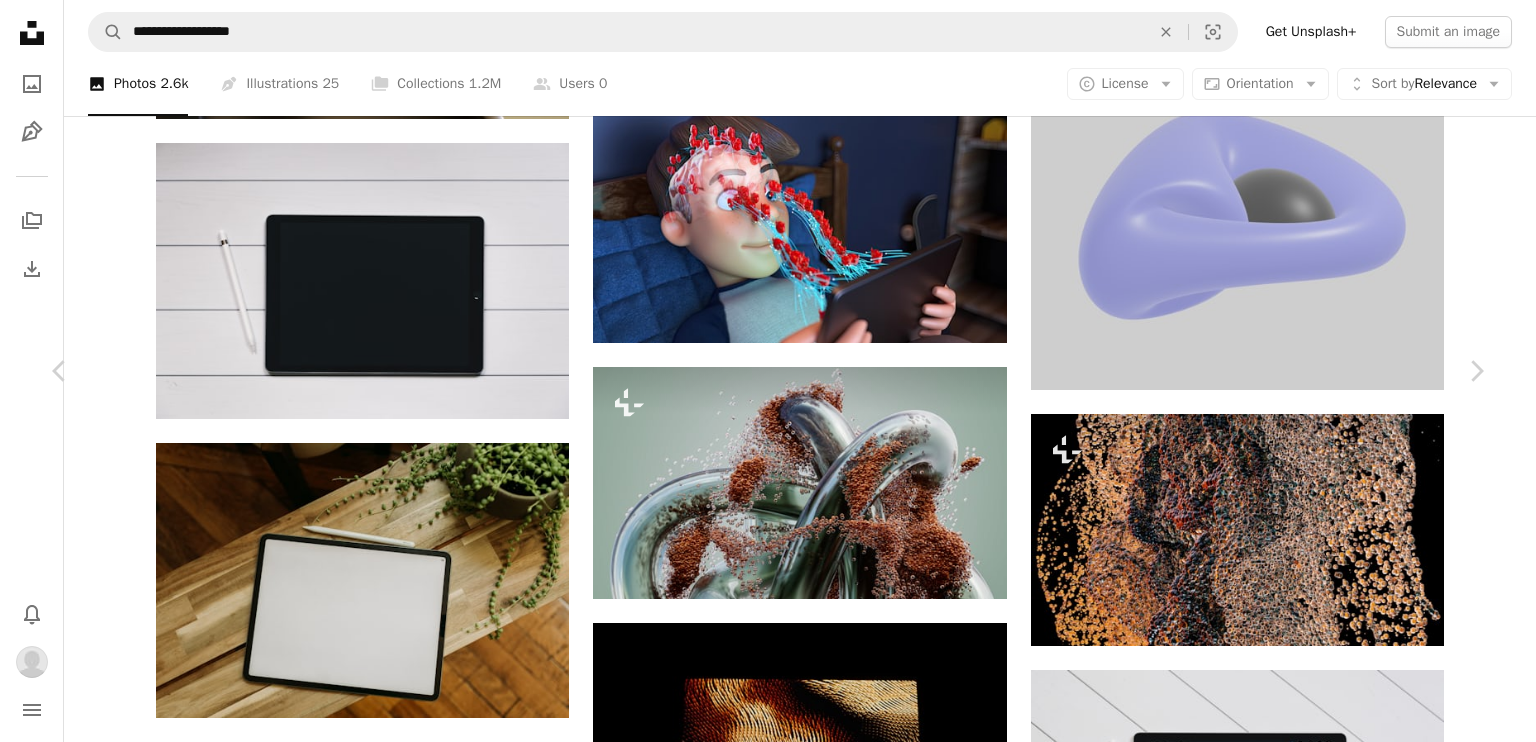 click on "An X shape" at bounding box center [20, 20] 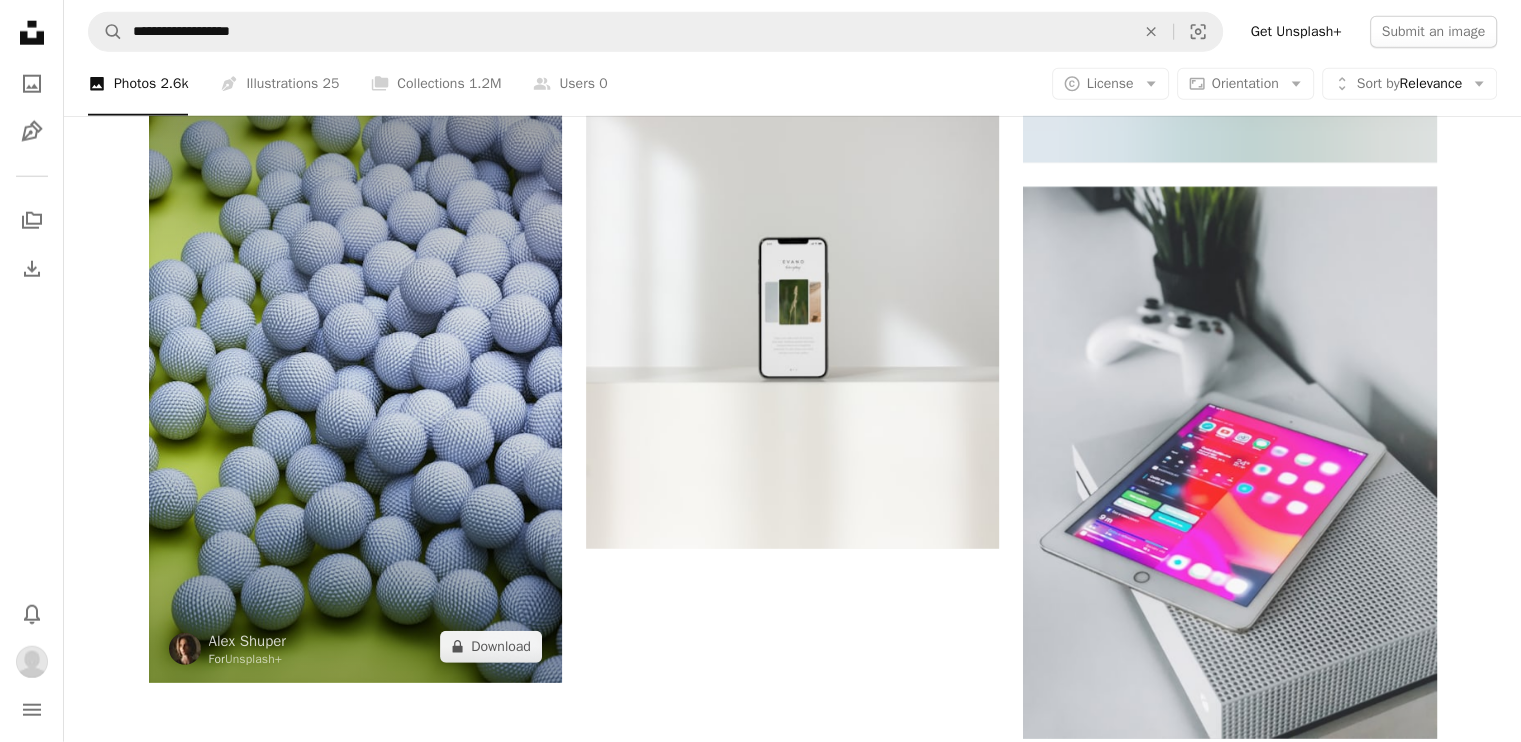 scroll, scrollTop: 5667, scrollLeft: 0, axis: vertical 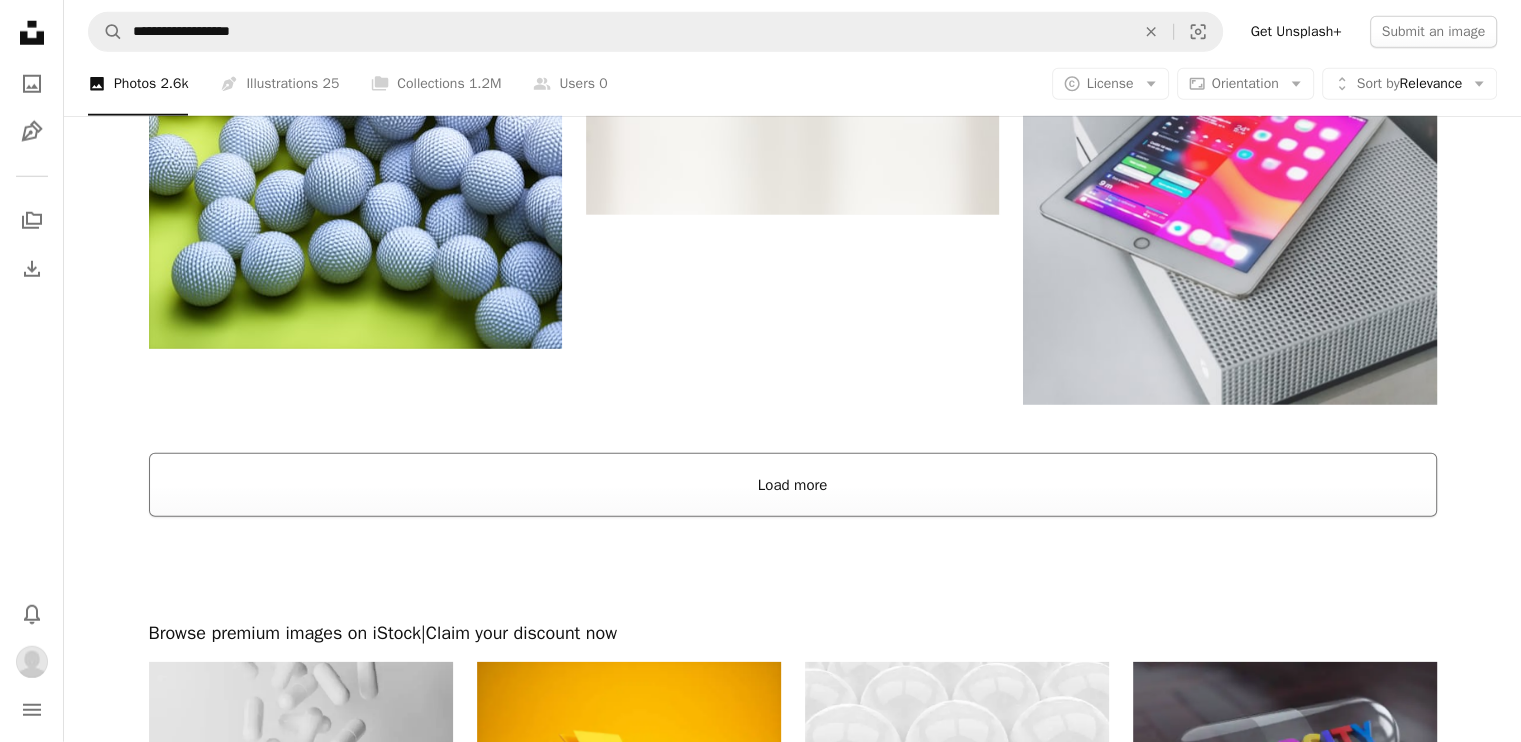 click on "Load more" at bounding box center (793, 485) 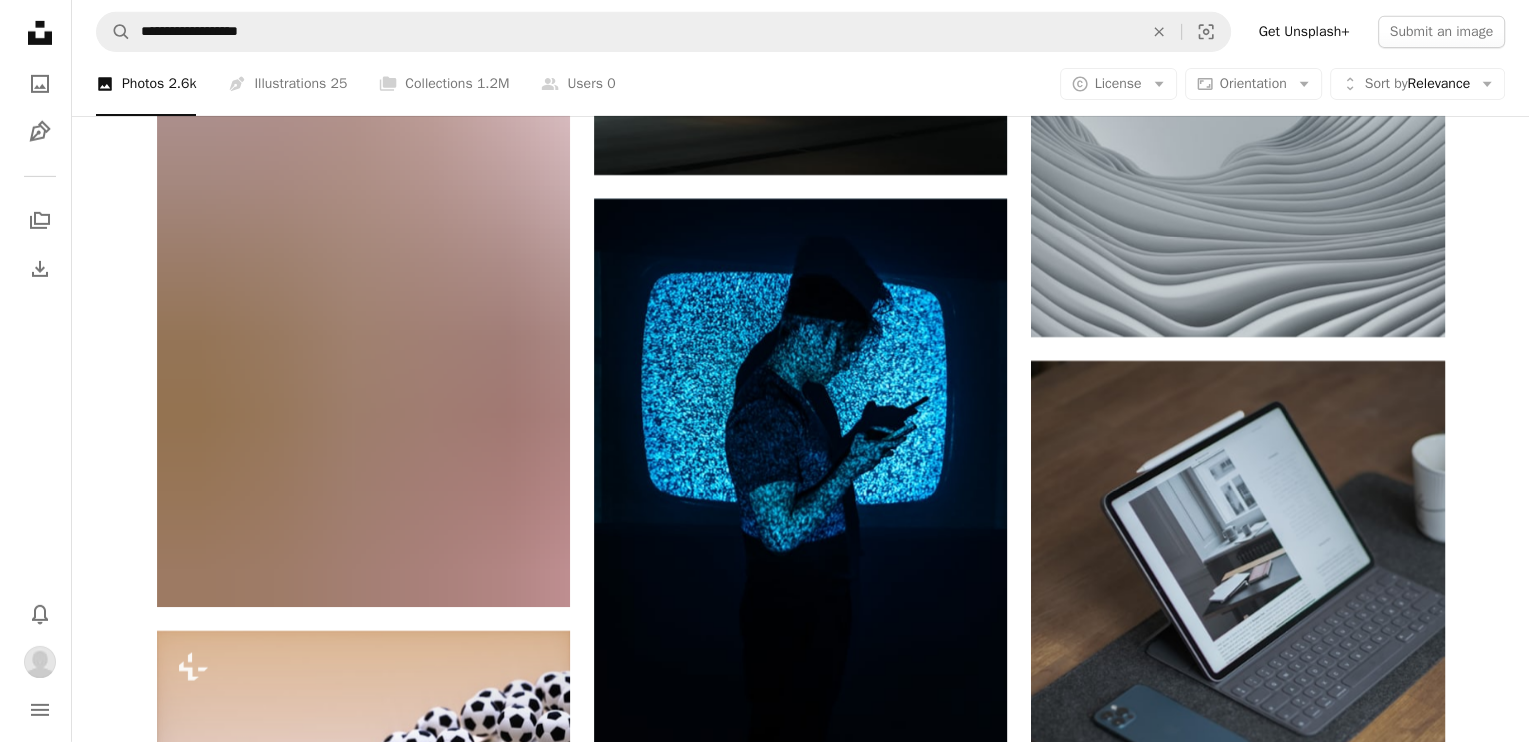 scroll, scrollTop: 6667, scrollLeft: 0, axis: vertical 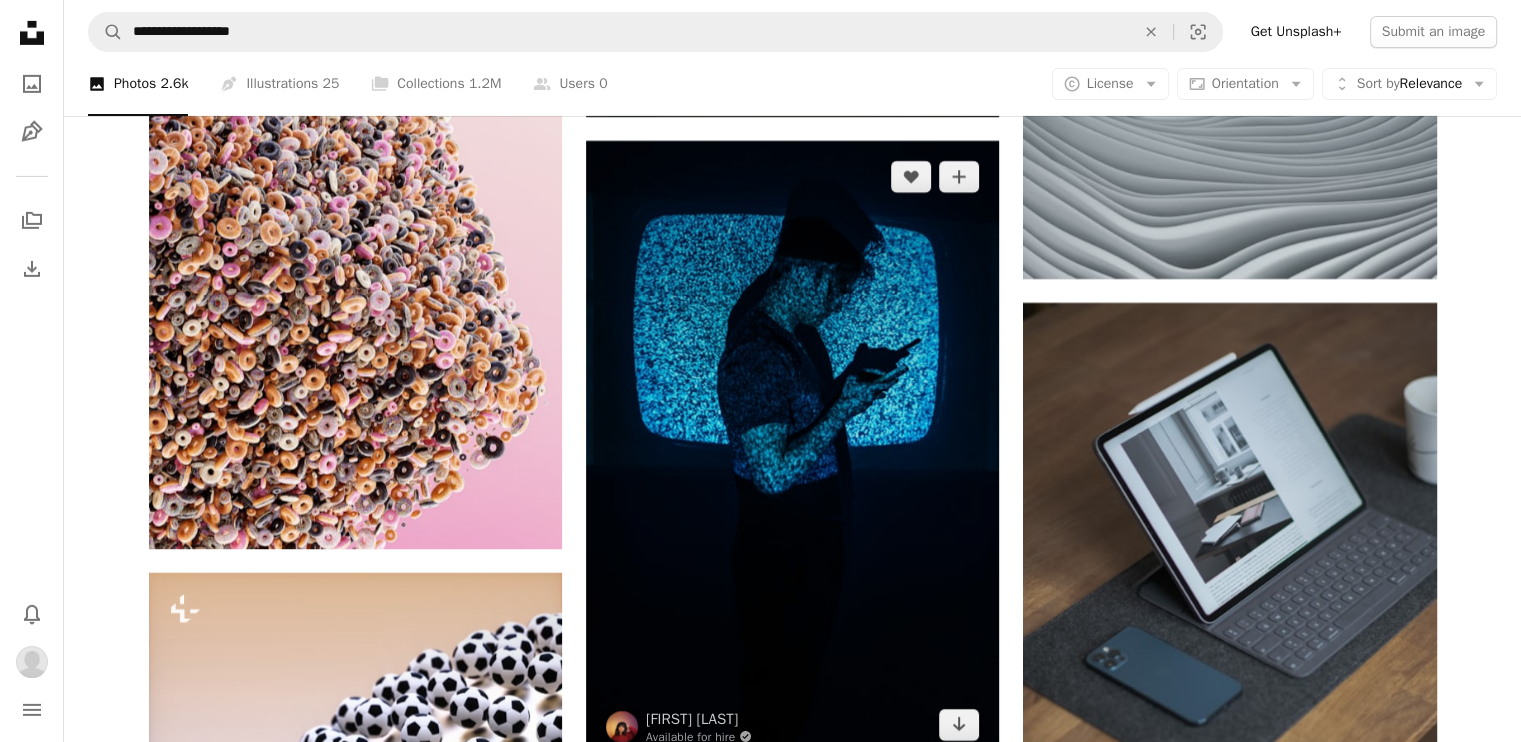 click at bounding box center (792, 451) 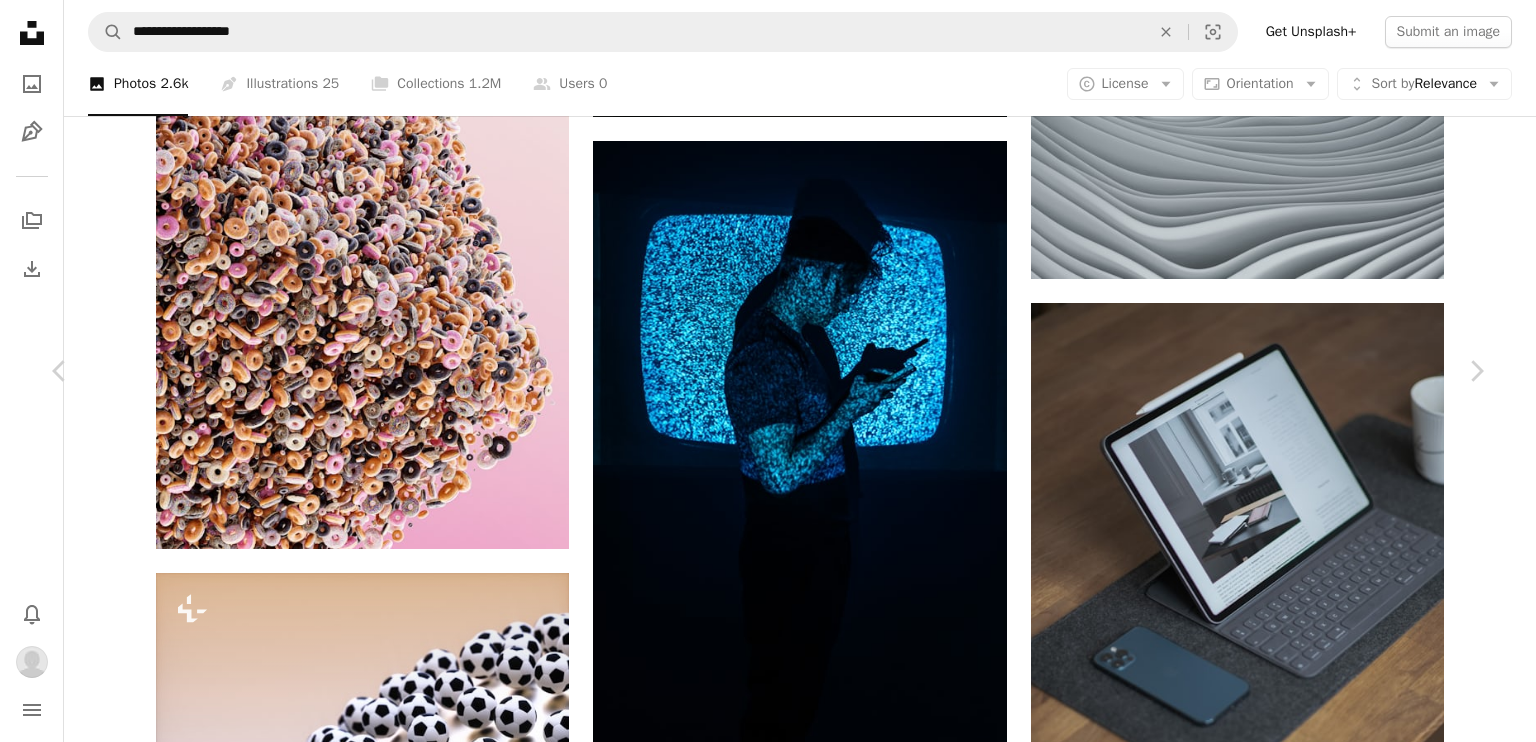 scroll, scrollTop: 5000, scrollLeft: 0, axis: vertical 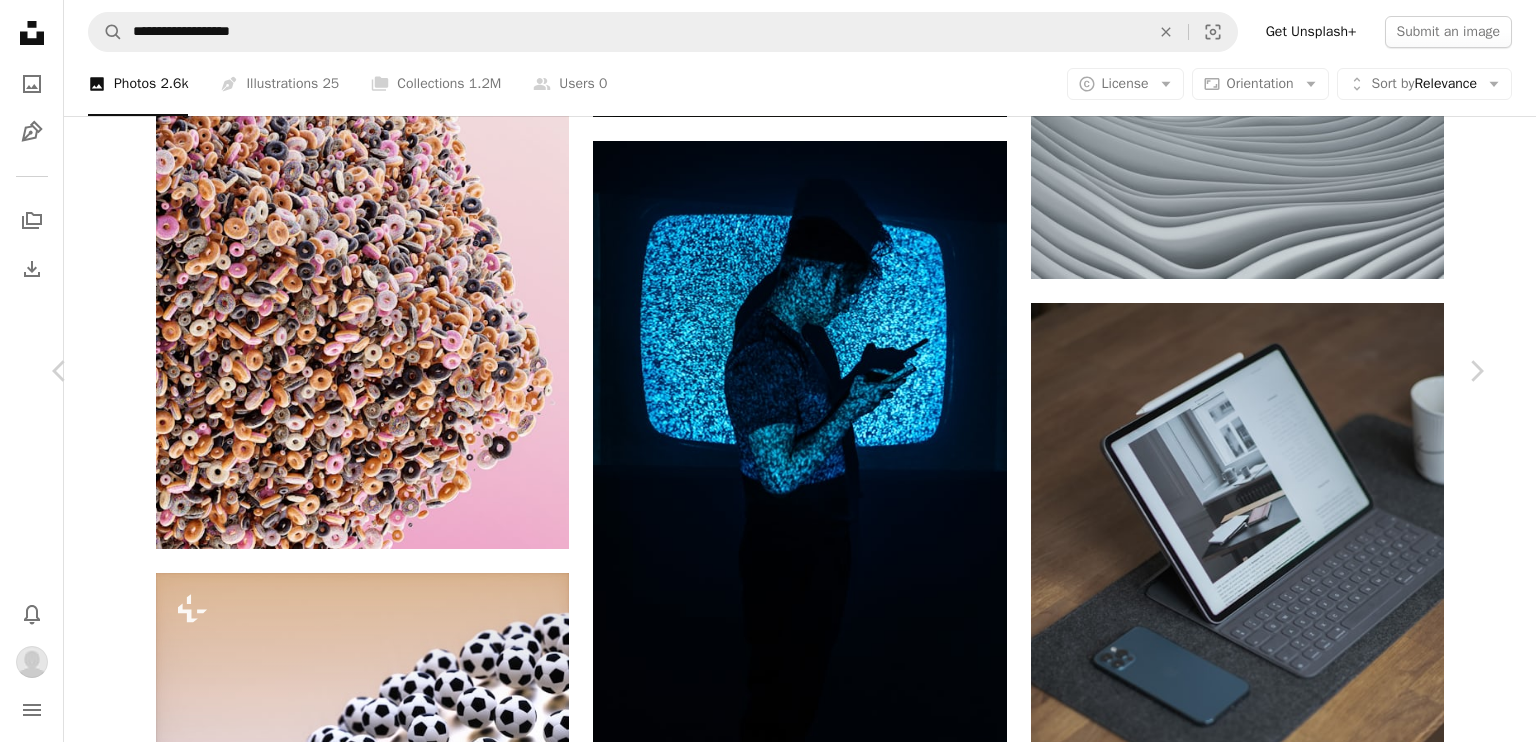 click at bounding box center [341, 3639] 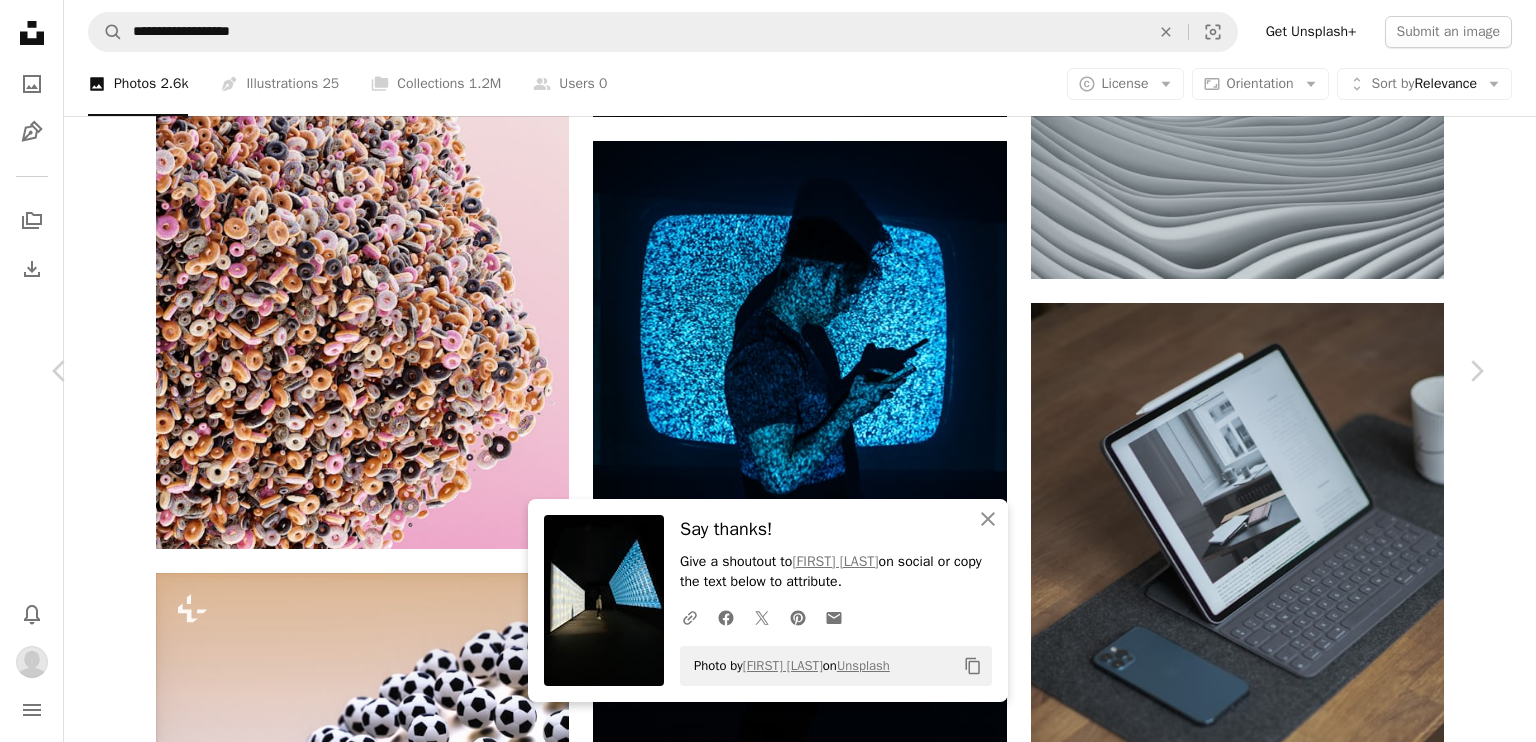 scroll, scrollTop: 666, scrollLeft: 0, axis: vertical 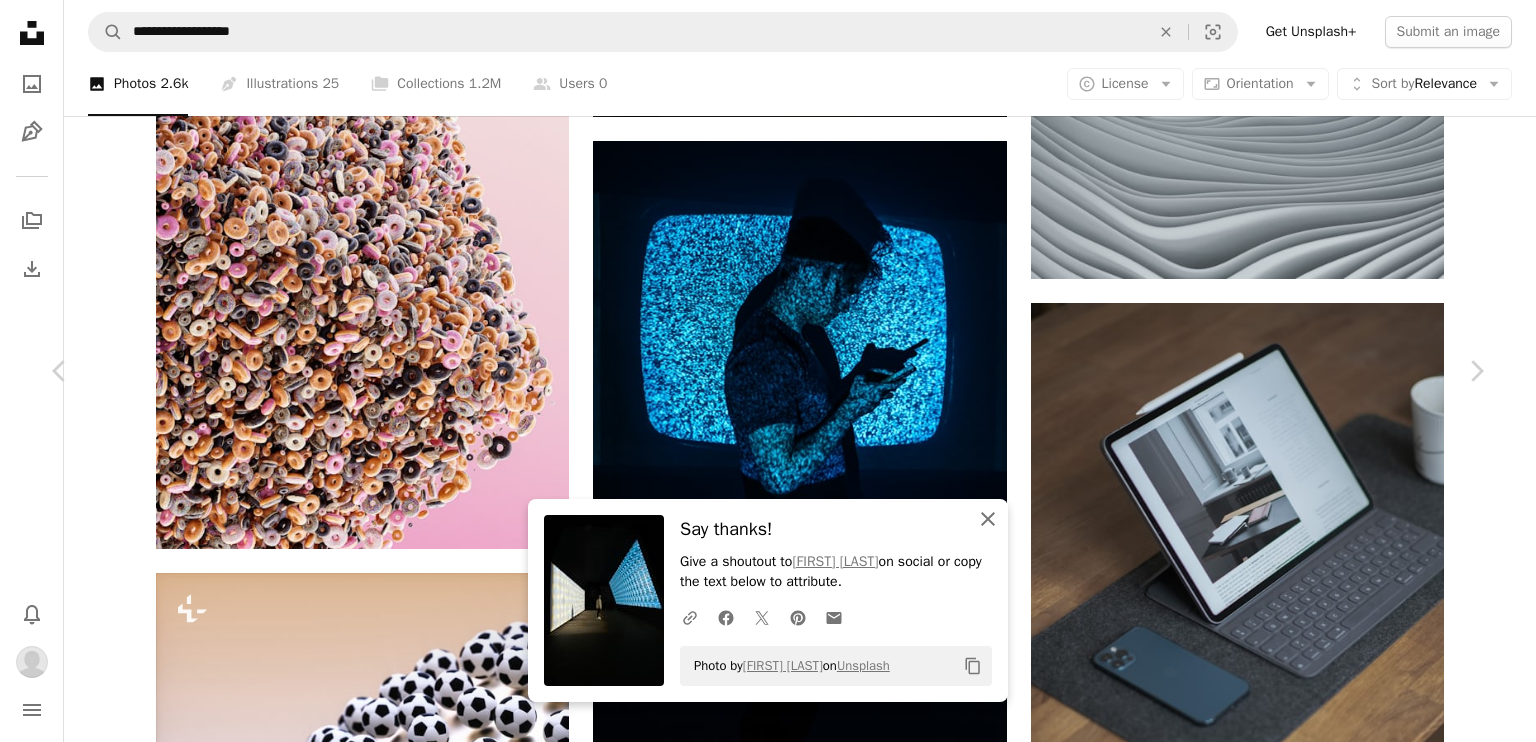 click on "An X shape" 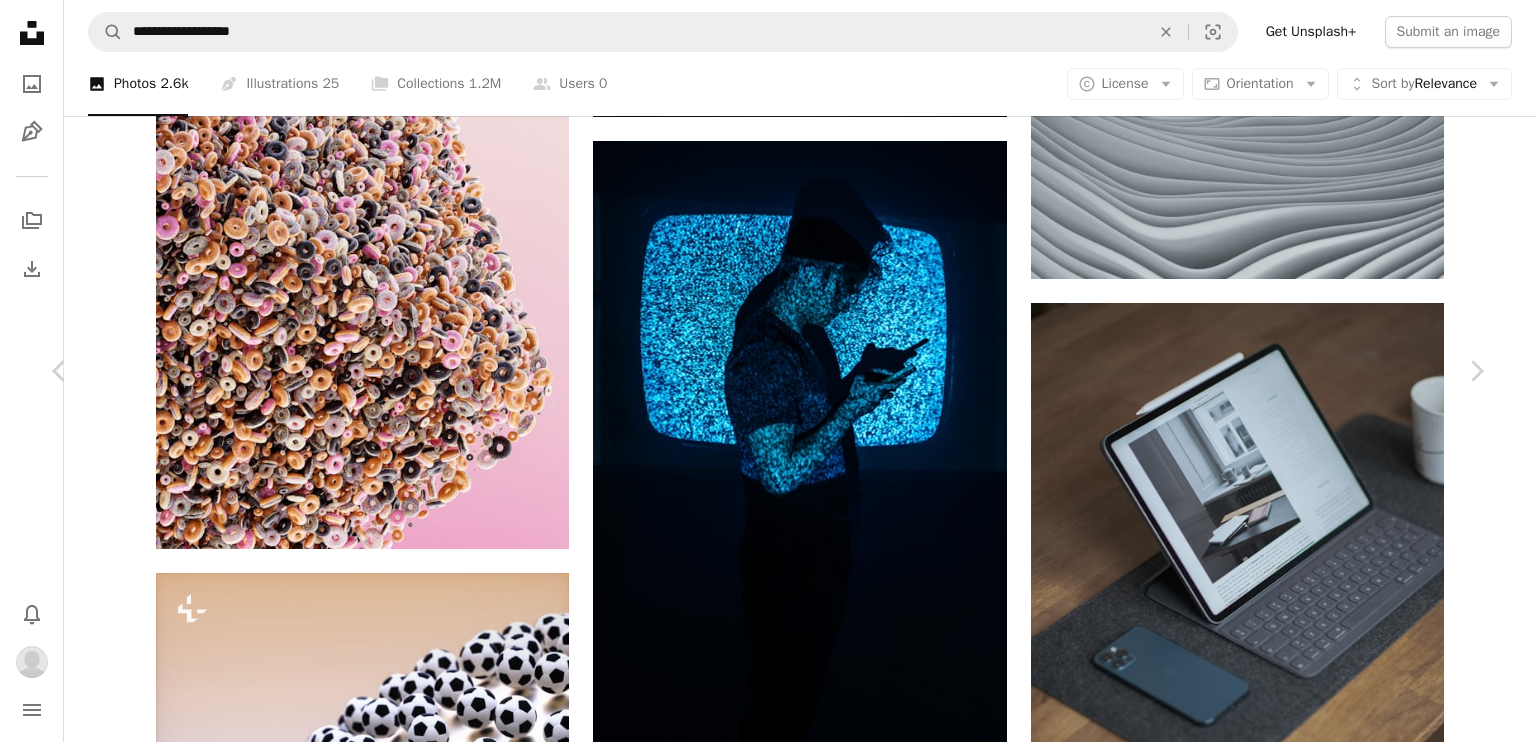 scroll, scrollTop: 2666, scrollLeft: 0, axis: vertical 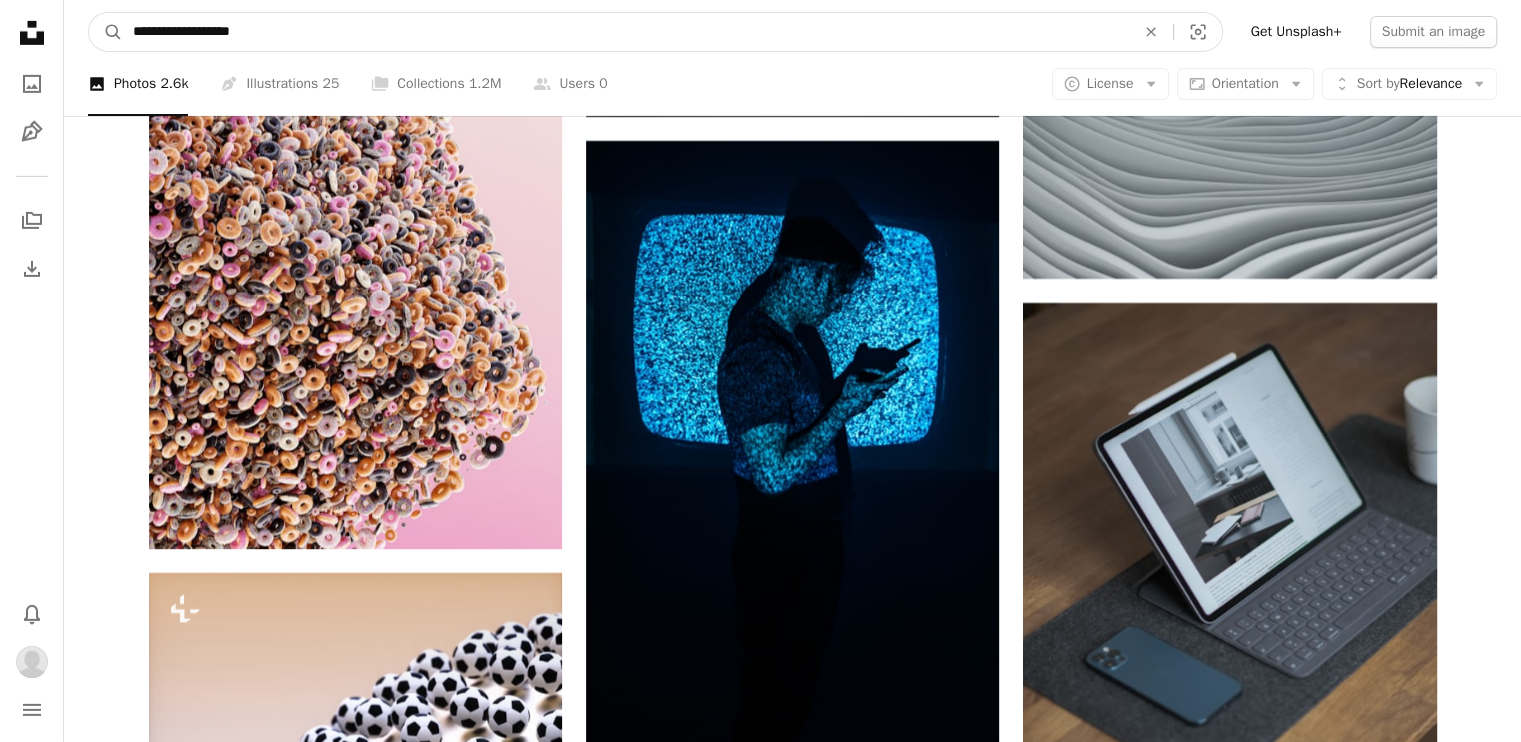 click on "**********" at bounding box center [626, 32] 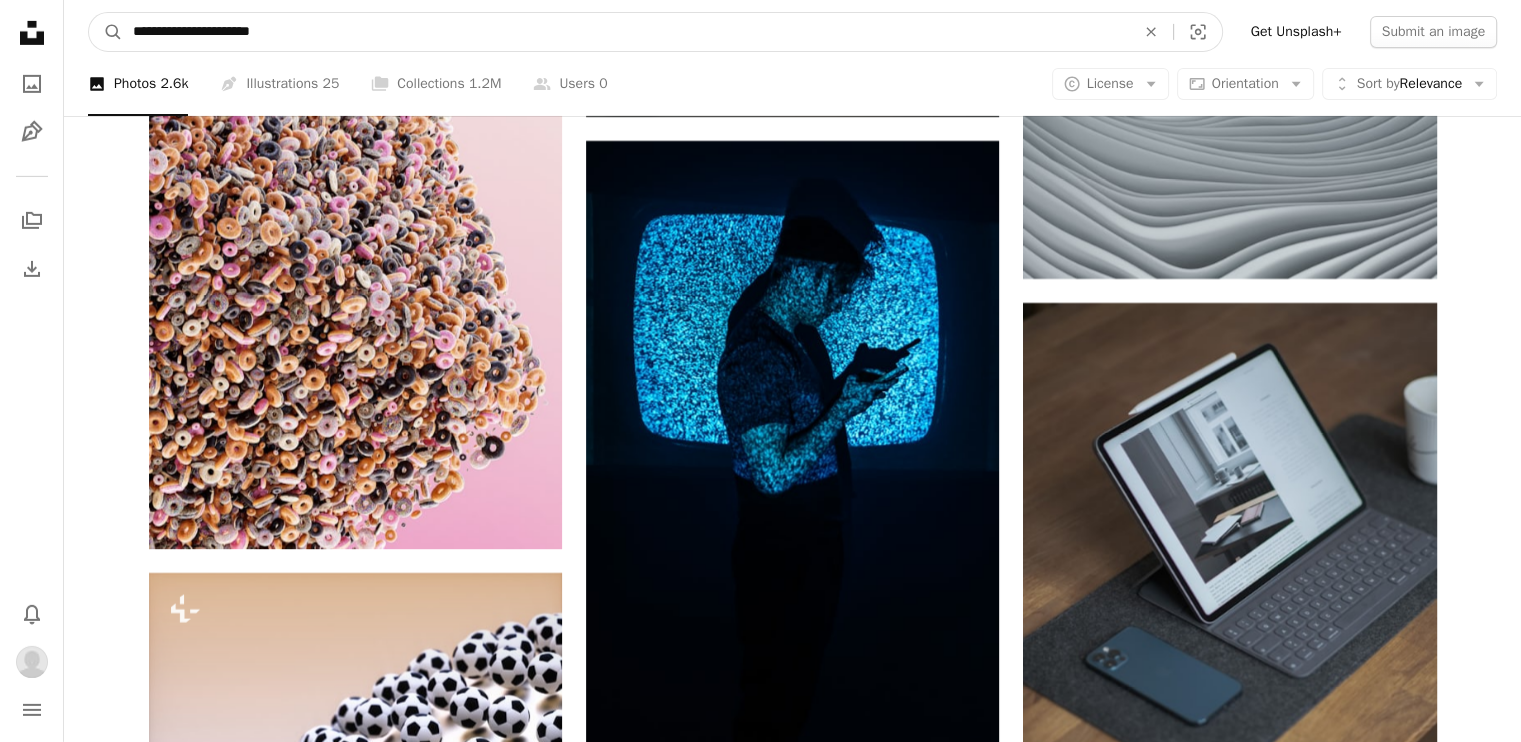 type on "**********" 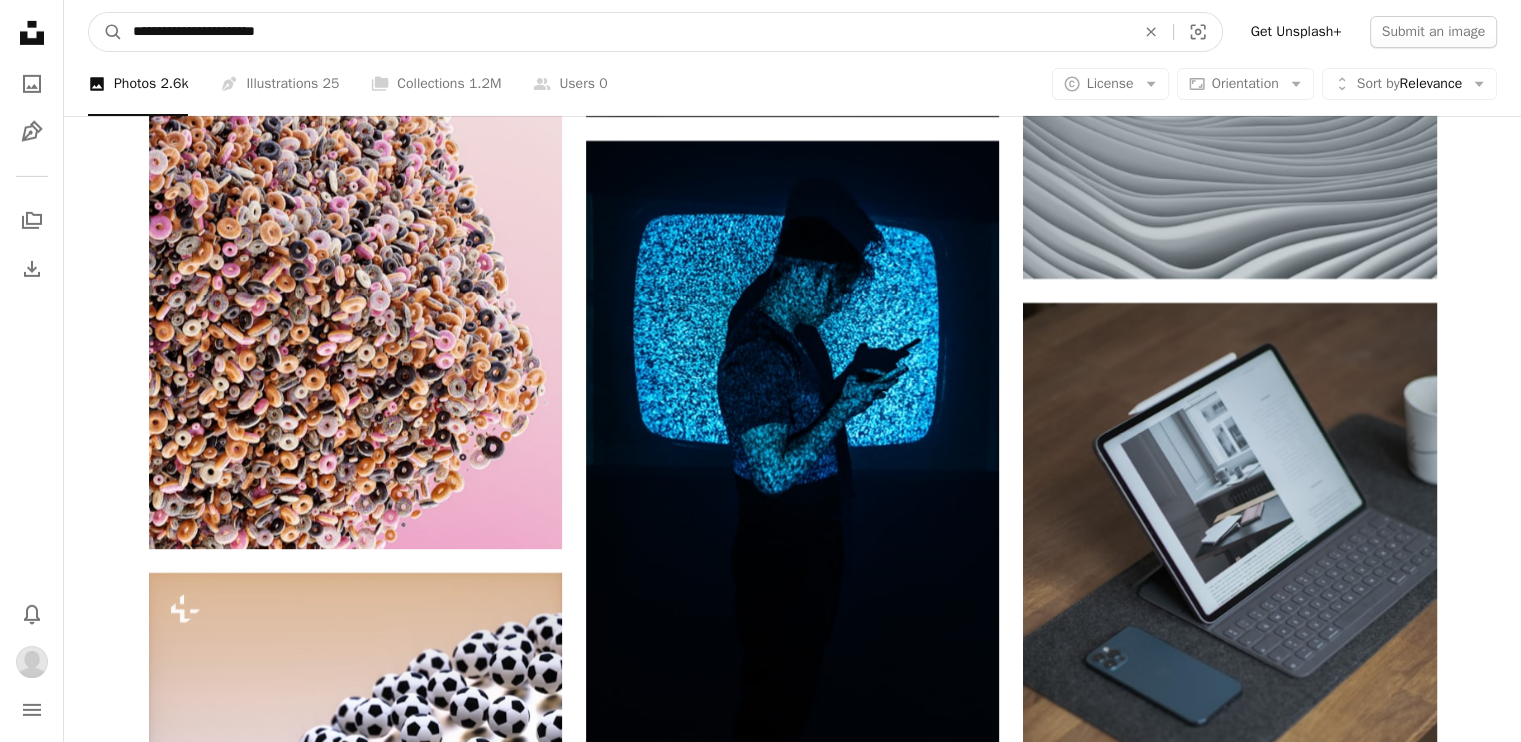click on "A magnifying glass" at bounding box center [106, 32] 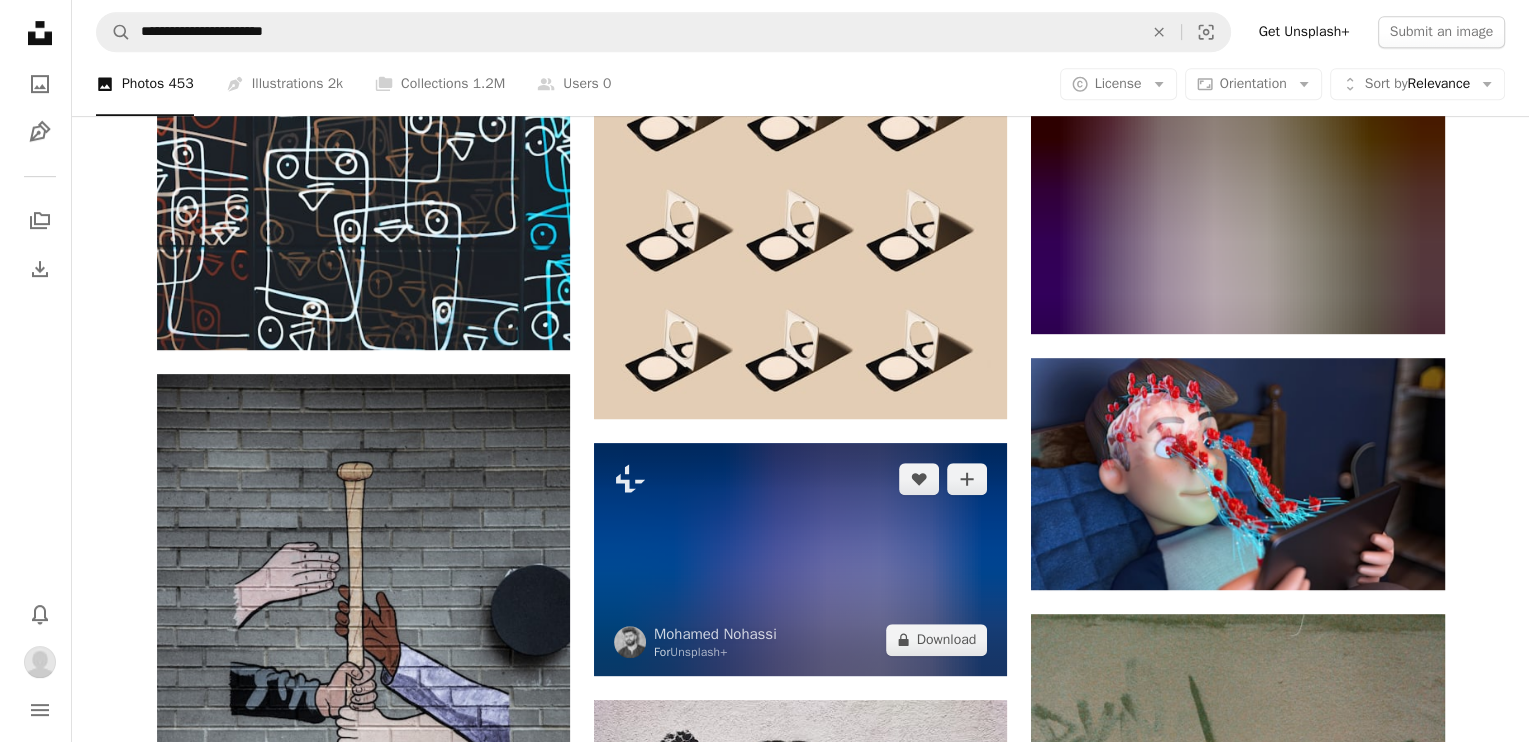 scroll, scrollTop: 1666, scrollLeft: 0, axis: vertical 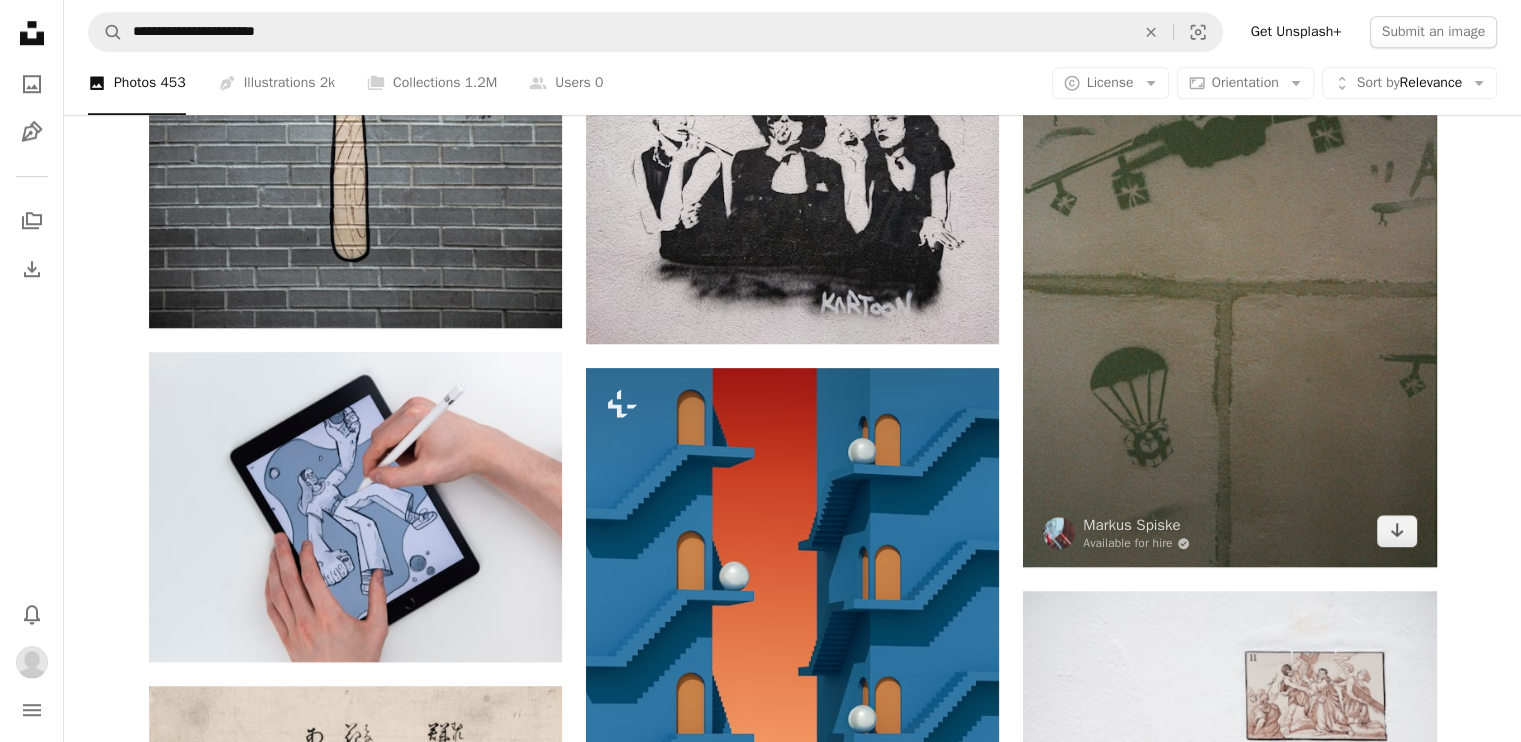 click at bounding box center (1229, 257) 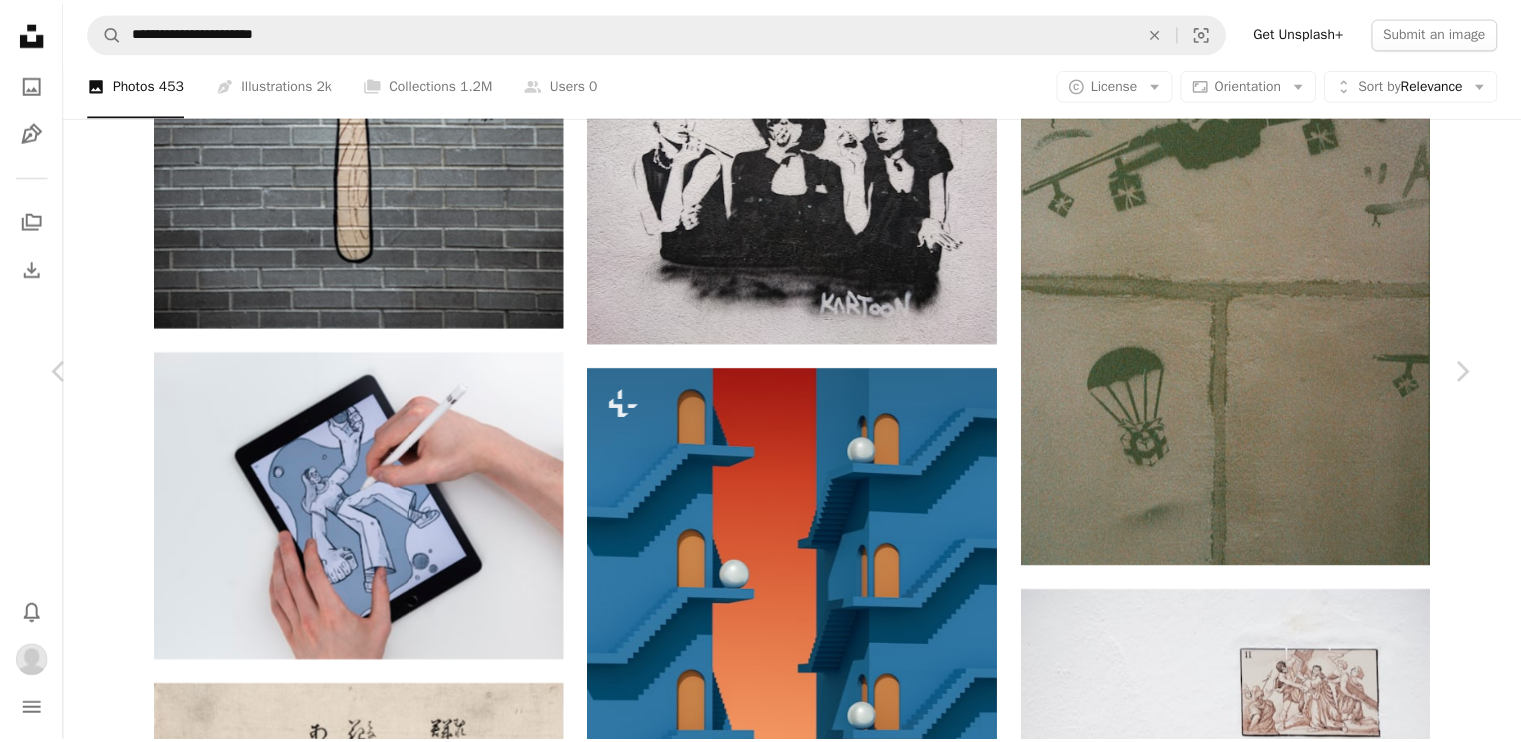 scroll, scrollTop: 3666, scrollLeft: 0, axis: vertical 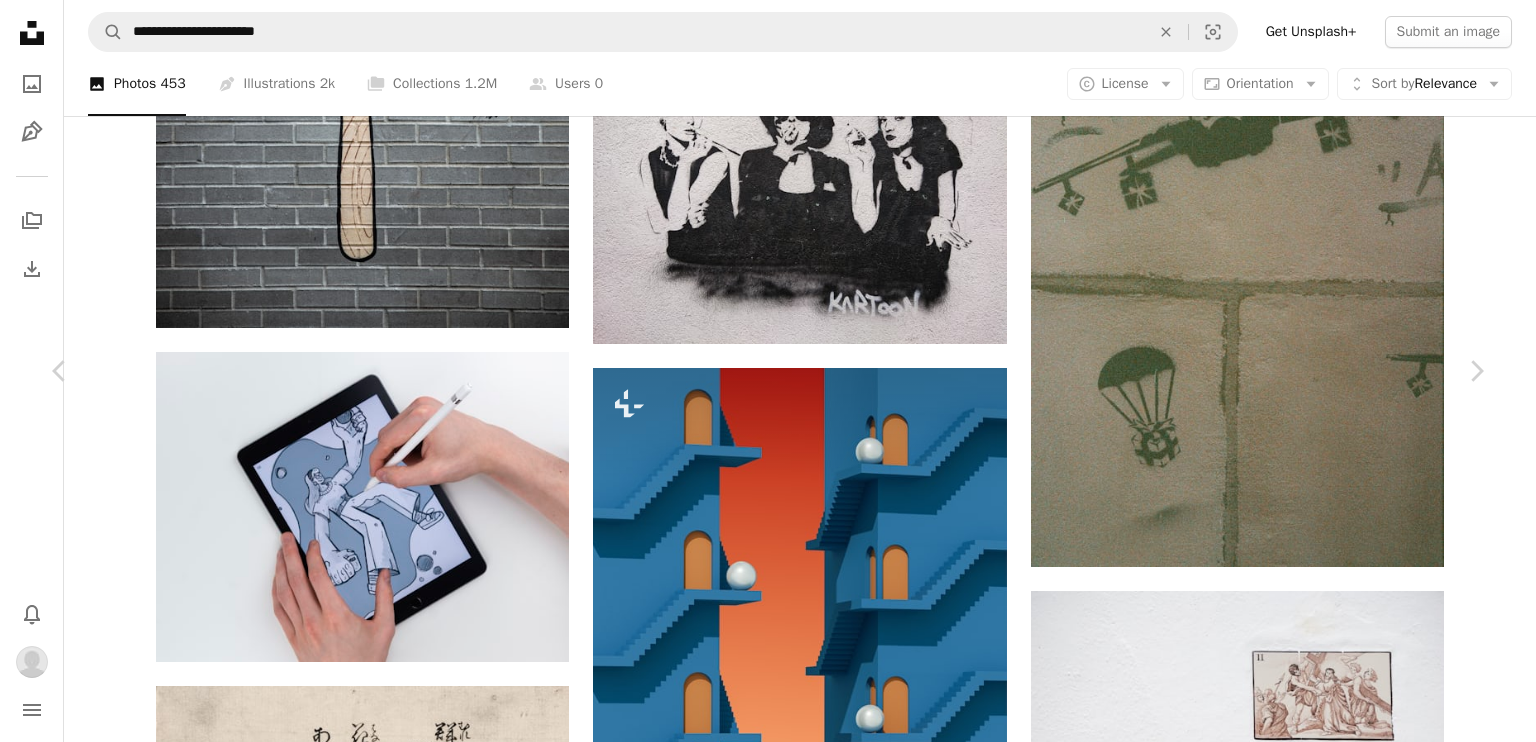 click on "An X shape" at bounding box center [20, 20] 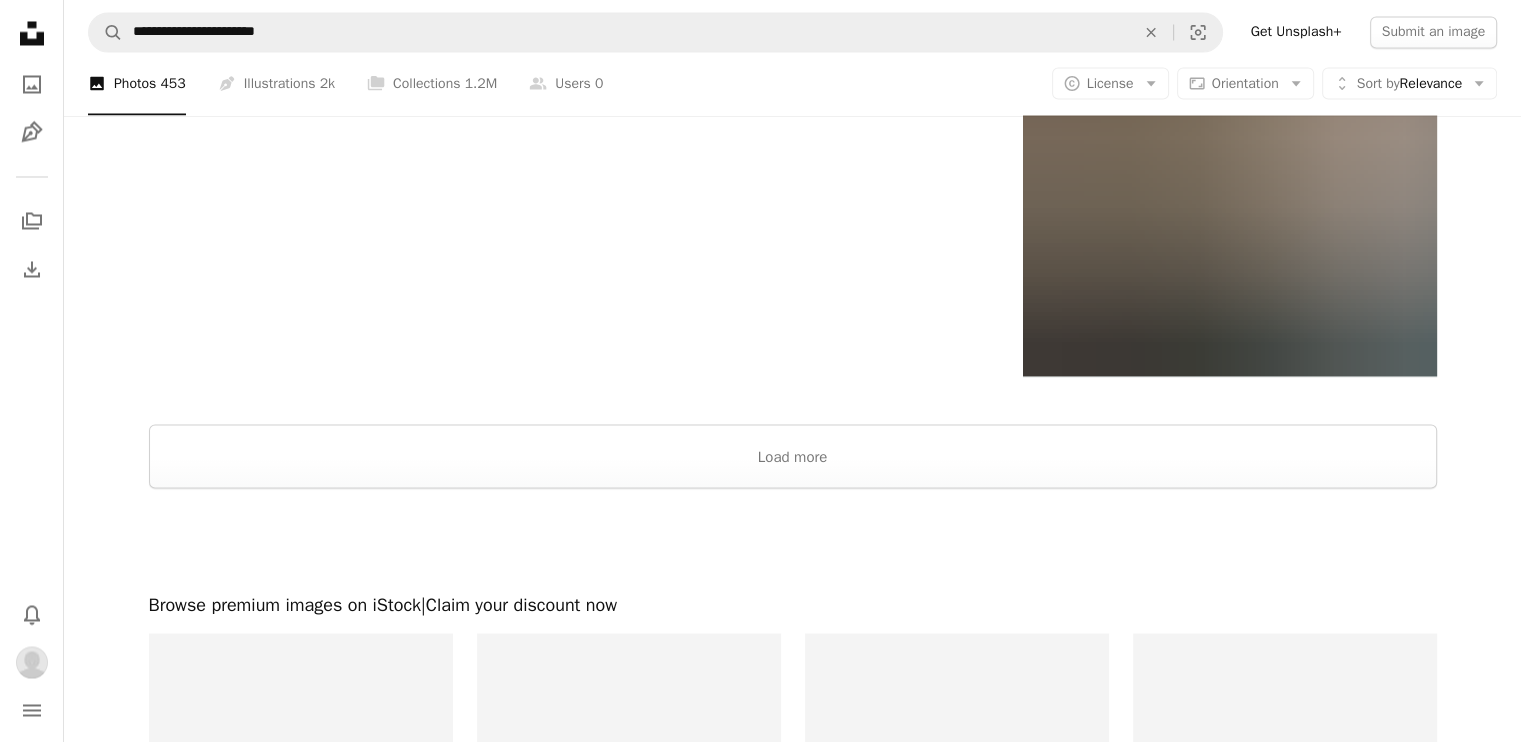 scroll, scrollTop: 3666, scrollLeft: 0, axis: vertical 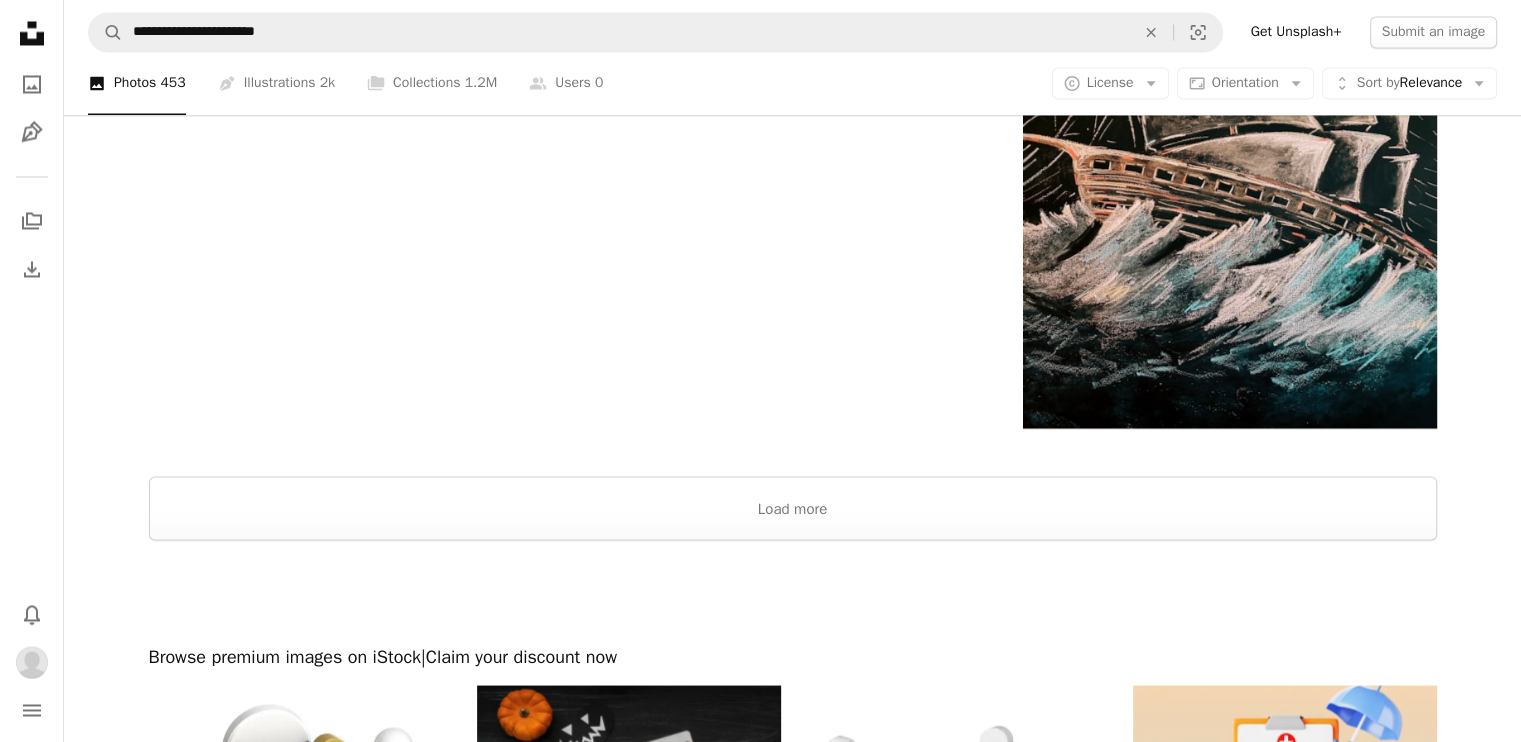 click at bounding box center (792, 592) 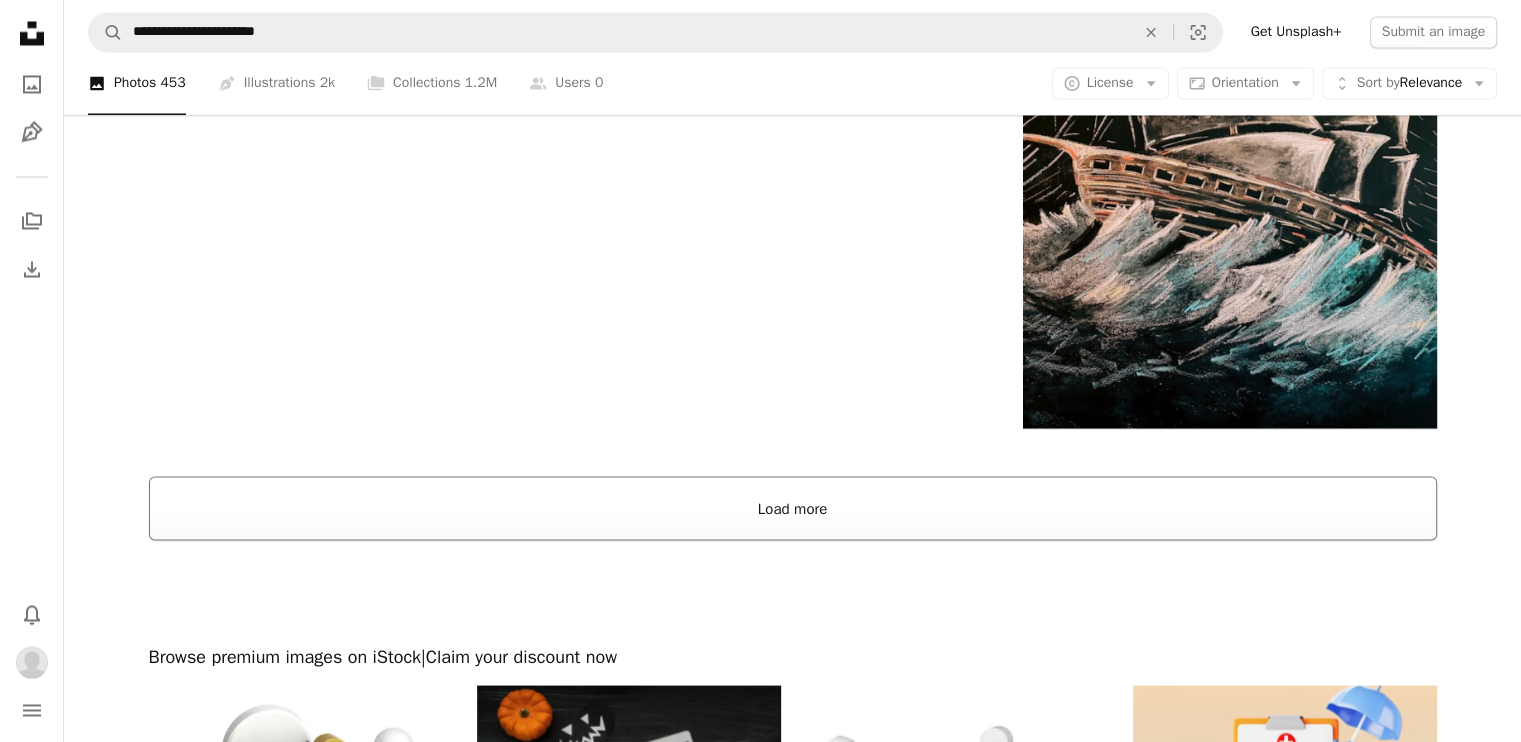 click on "Load more" at bounding box center (793, 508) 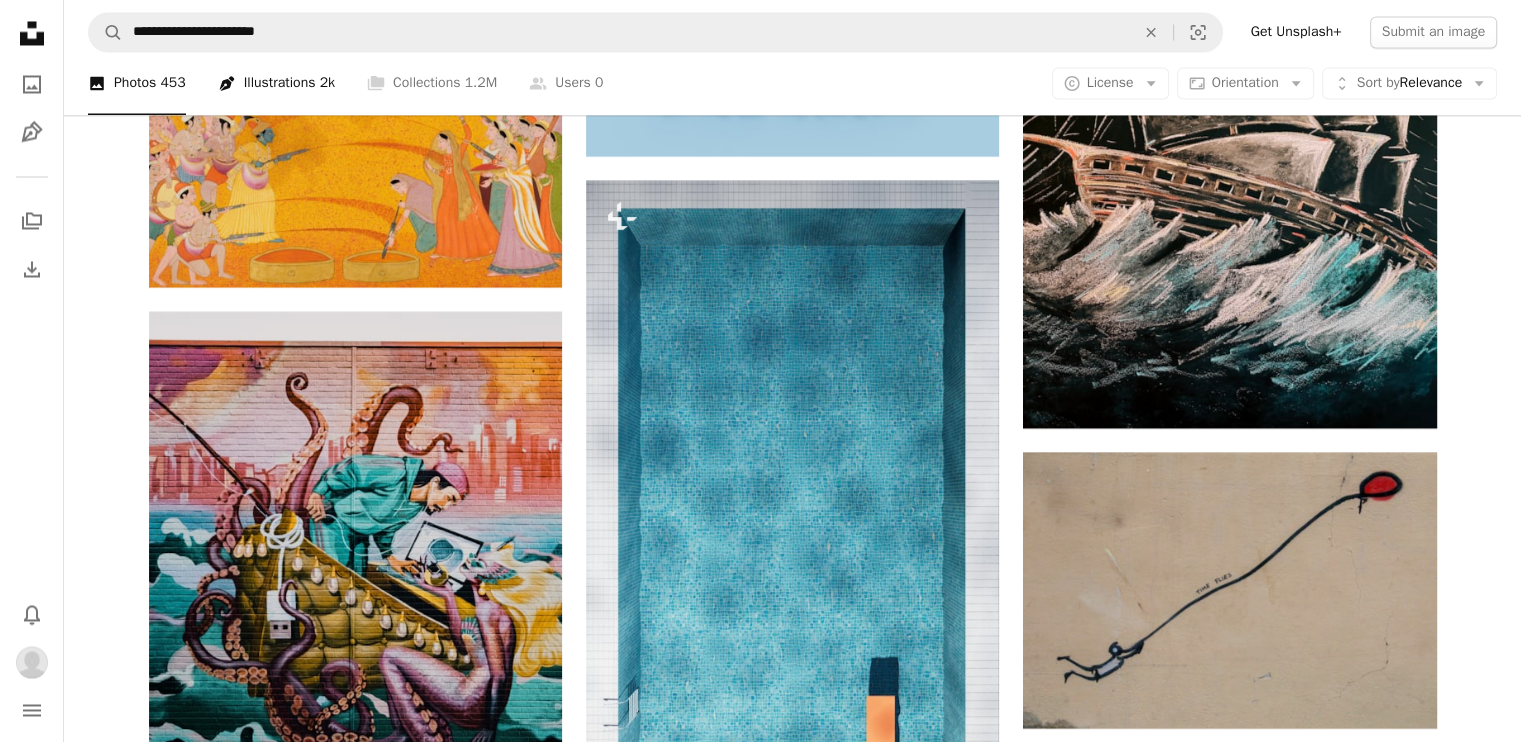 click on "Pen Tool Illustrations   2k" at bounding box center (276, 84) 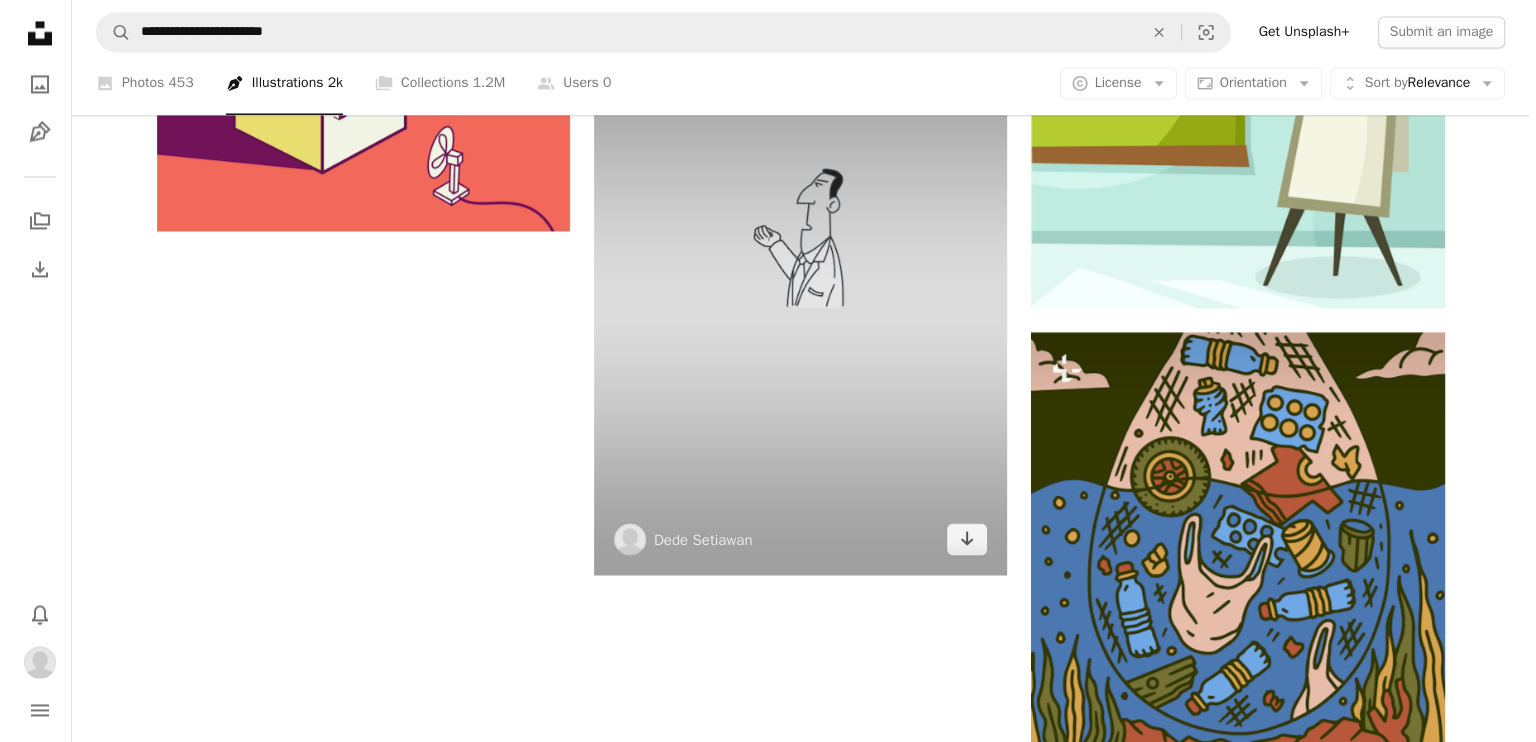 scroll, scrollTop: 3000, scrollLeft: 0, axis: vertical 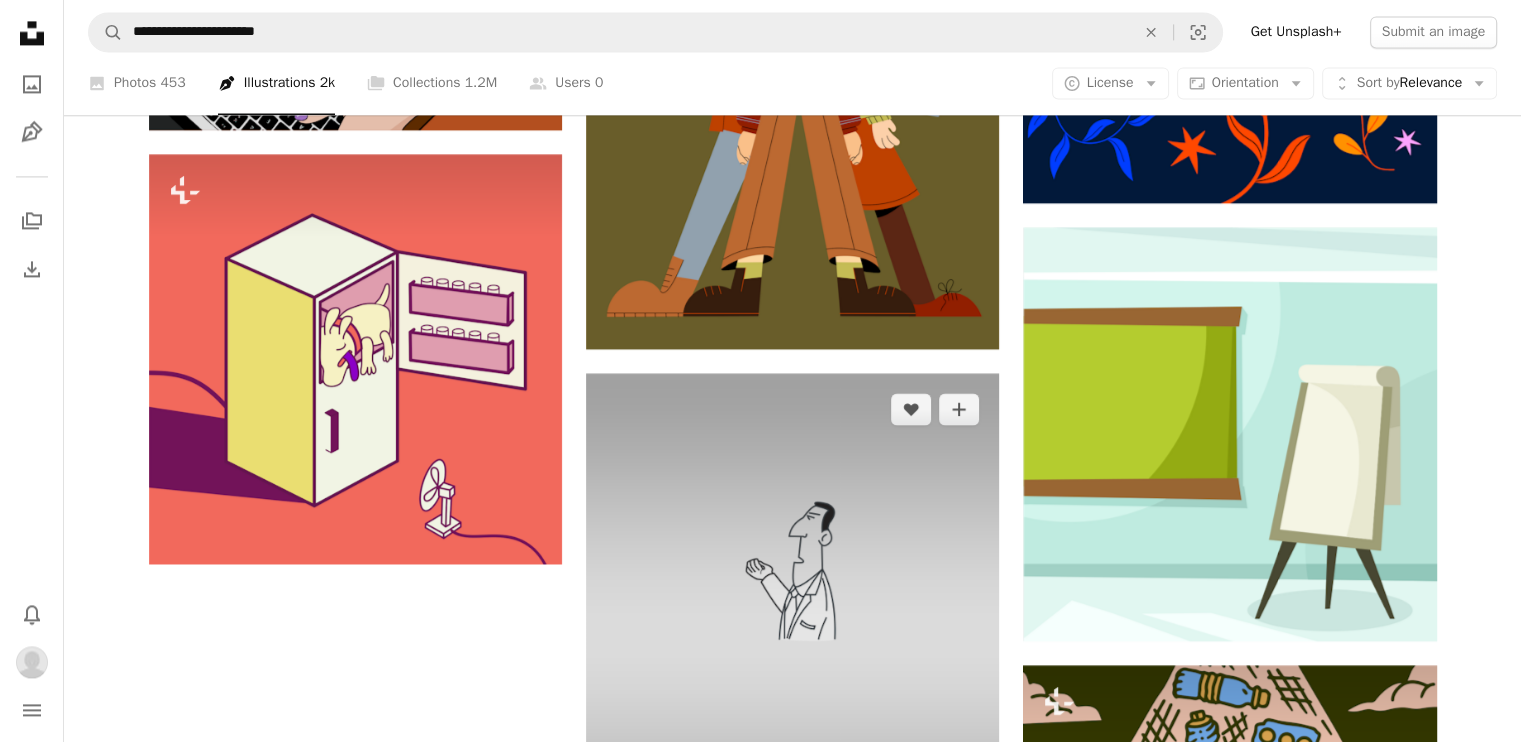 click at bounding box center [792, 640] 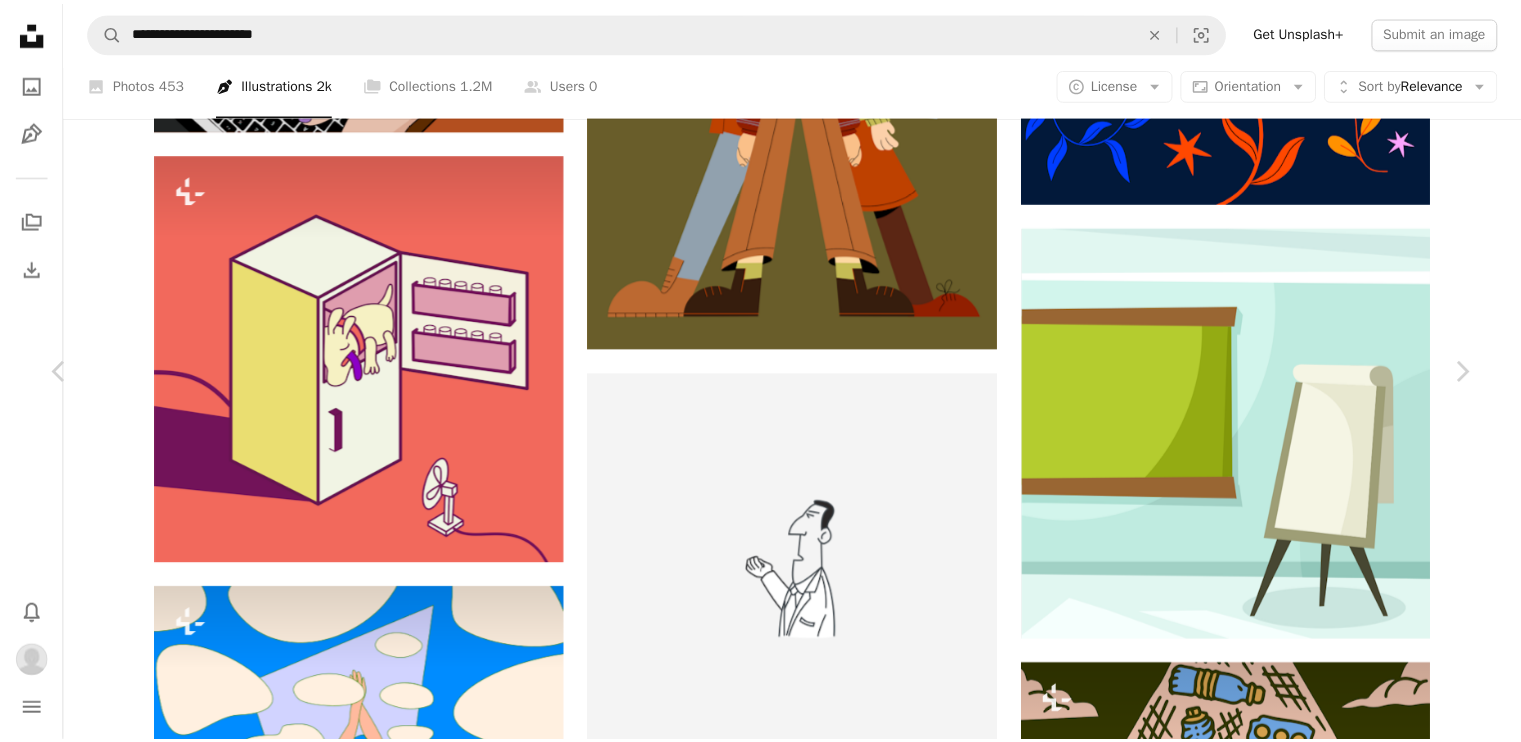 scroll, scrollTop: 1000, scrollLeft: 0, axis: vertical 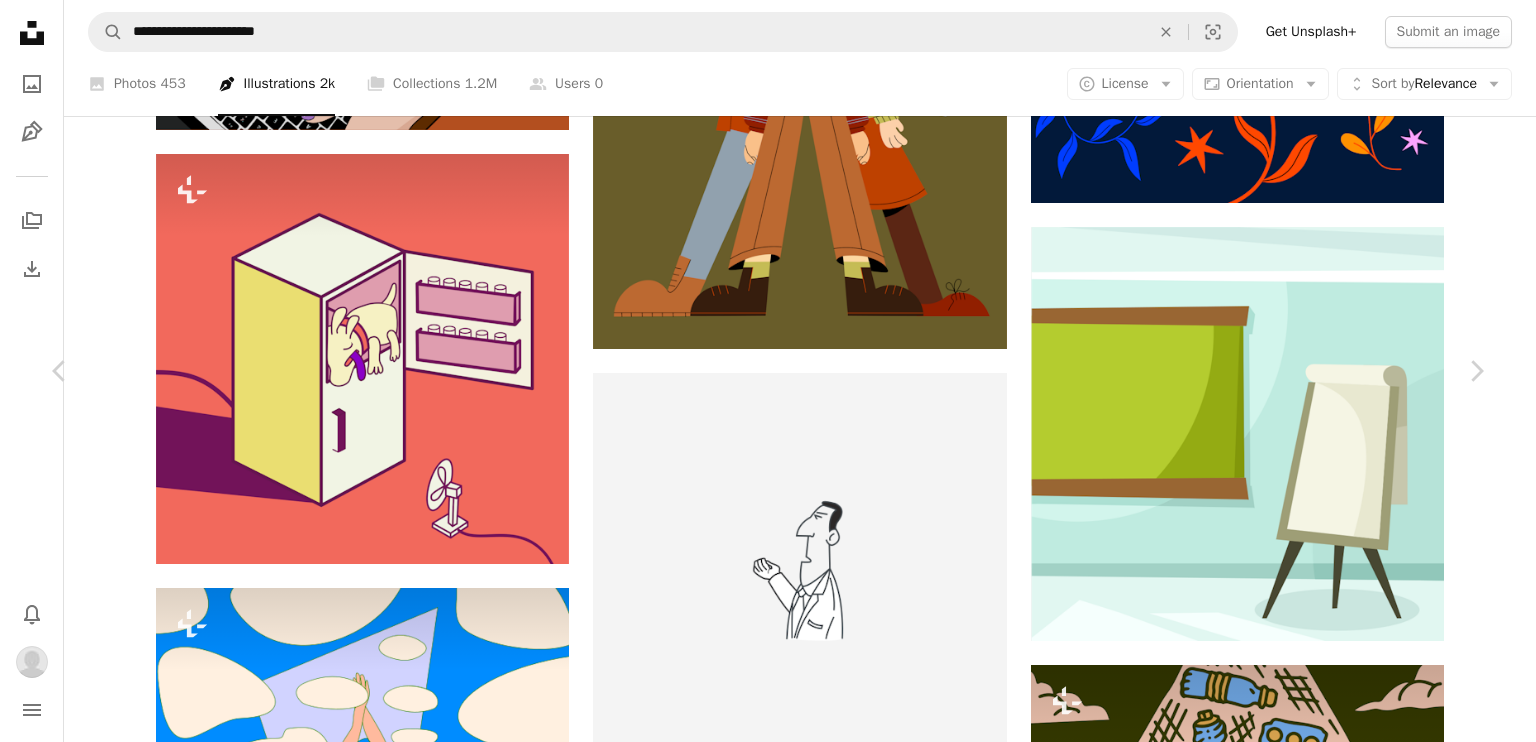 click on "An X shape" at bounding box center [20, 20] 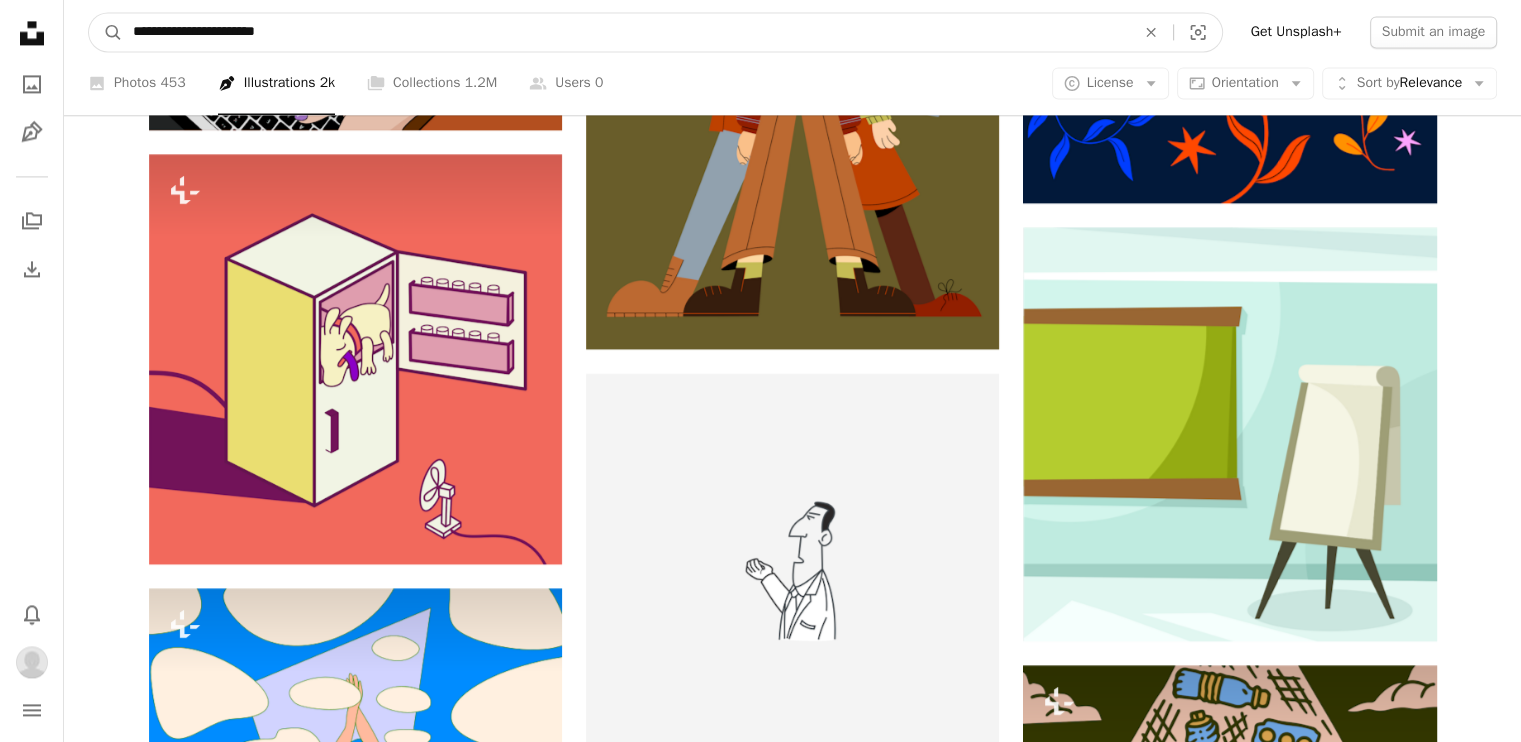 click on "**********" at bounding box center [626, 32] 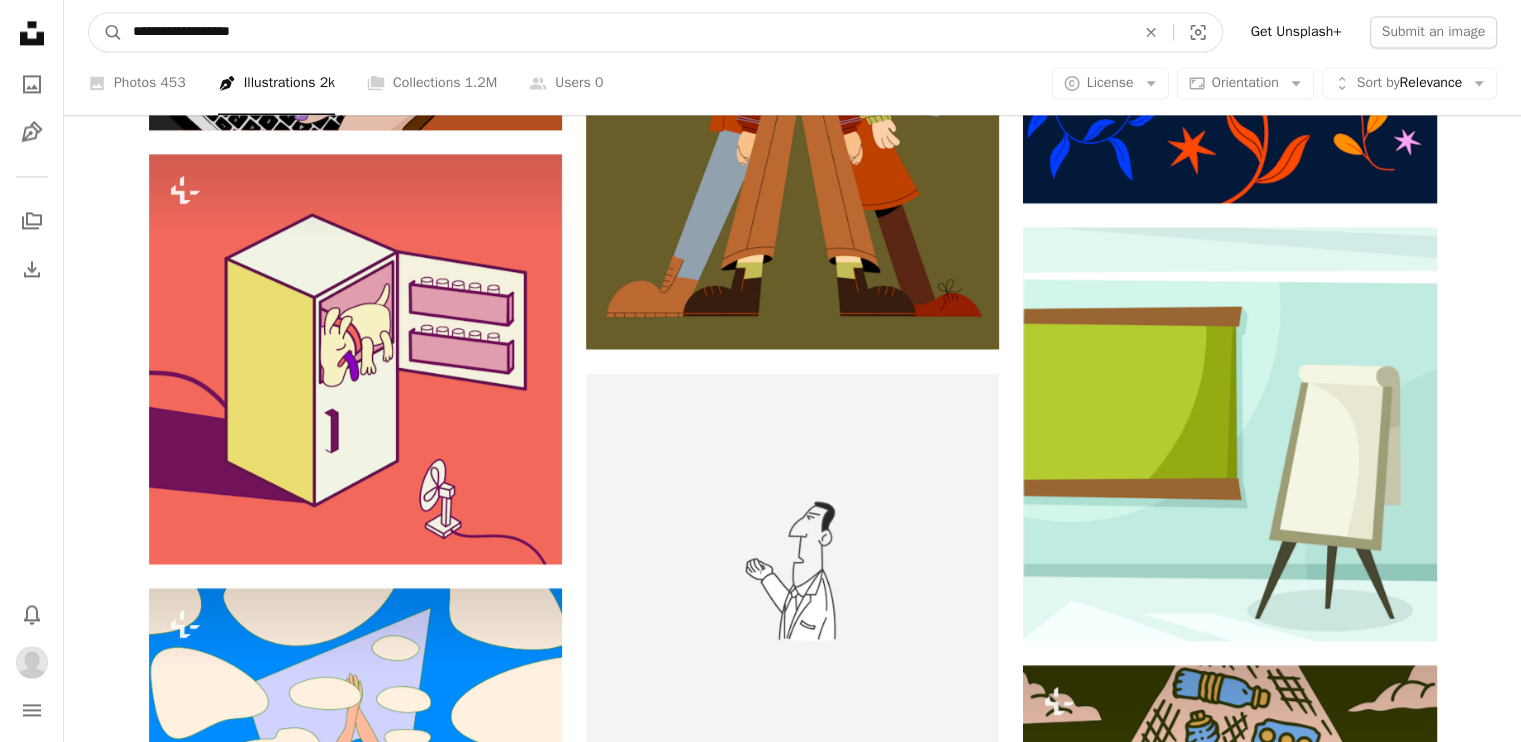 type on "**********" 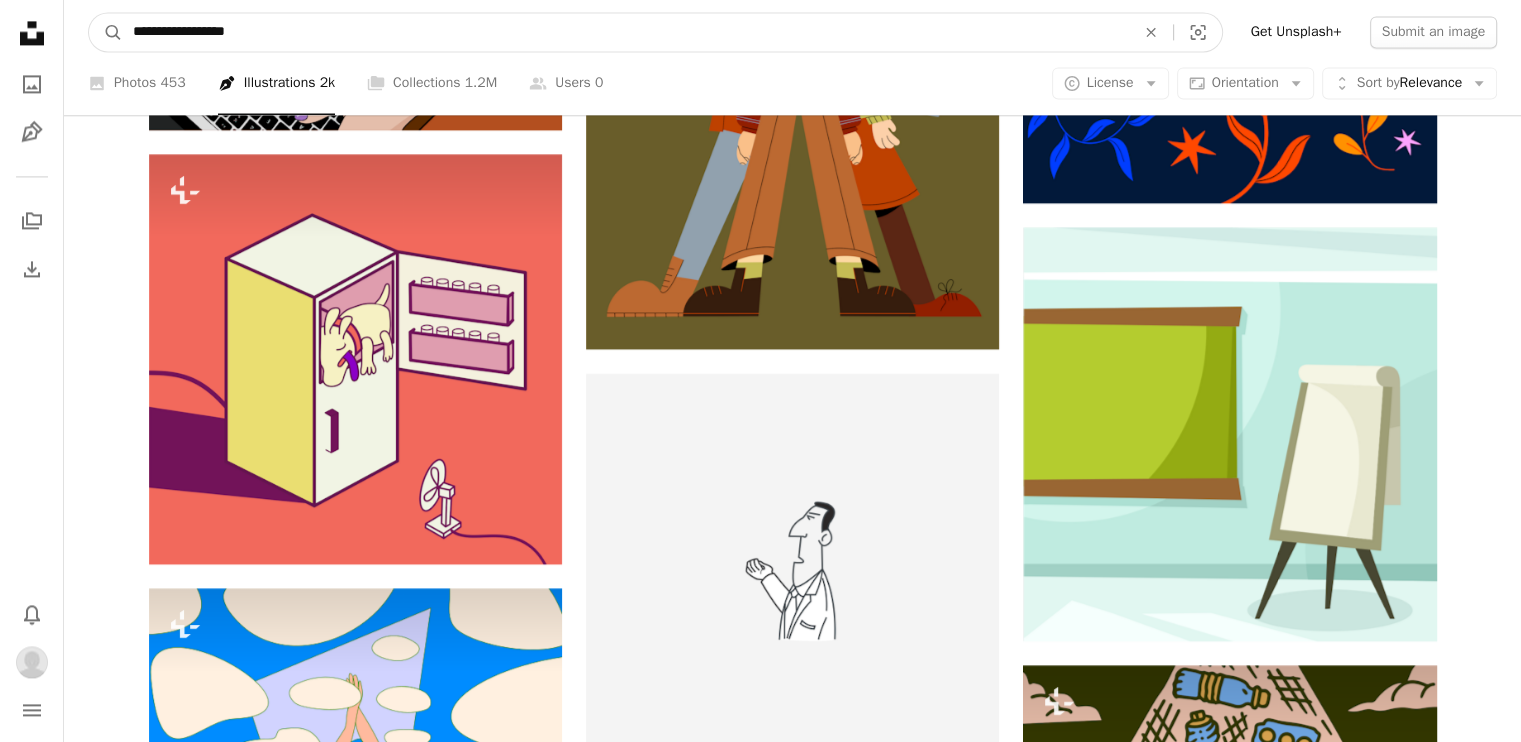 click on "A magnifying glass" at bounding box center (106, 32) 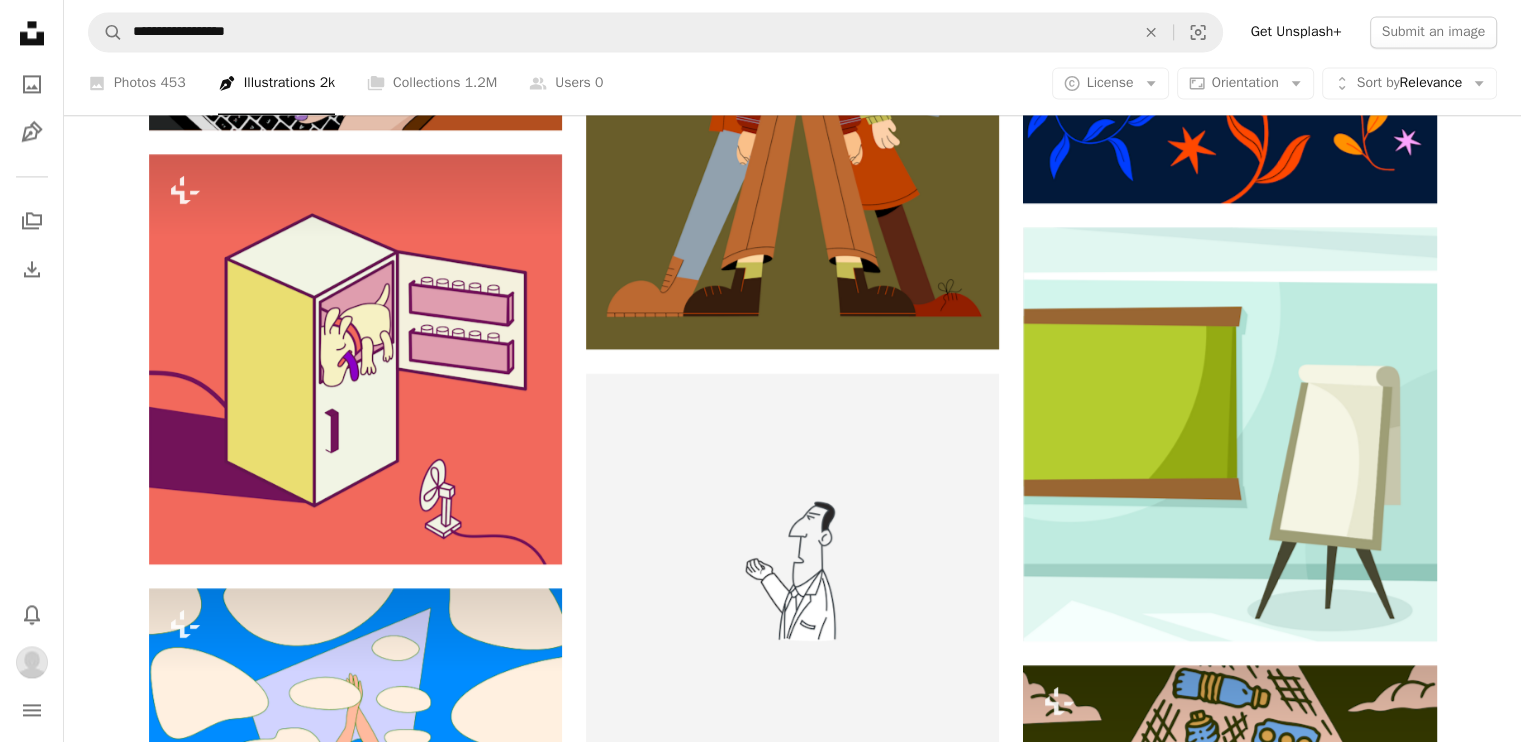scroll, scrollTop: 0, scrollLeft: 0, axis: both 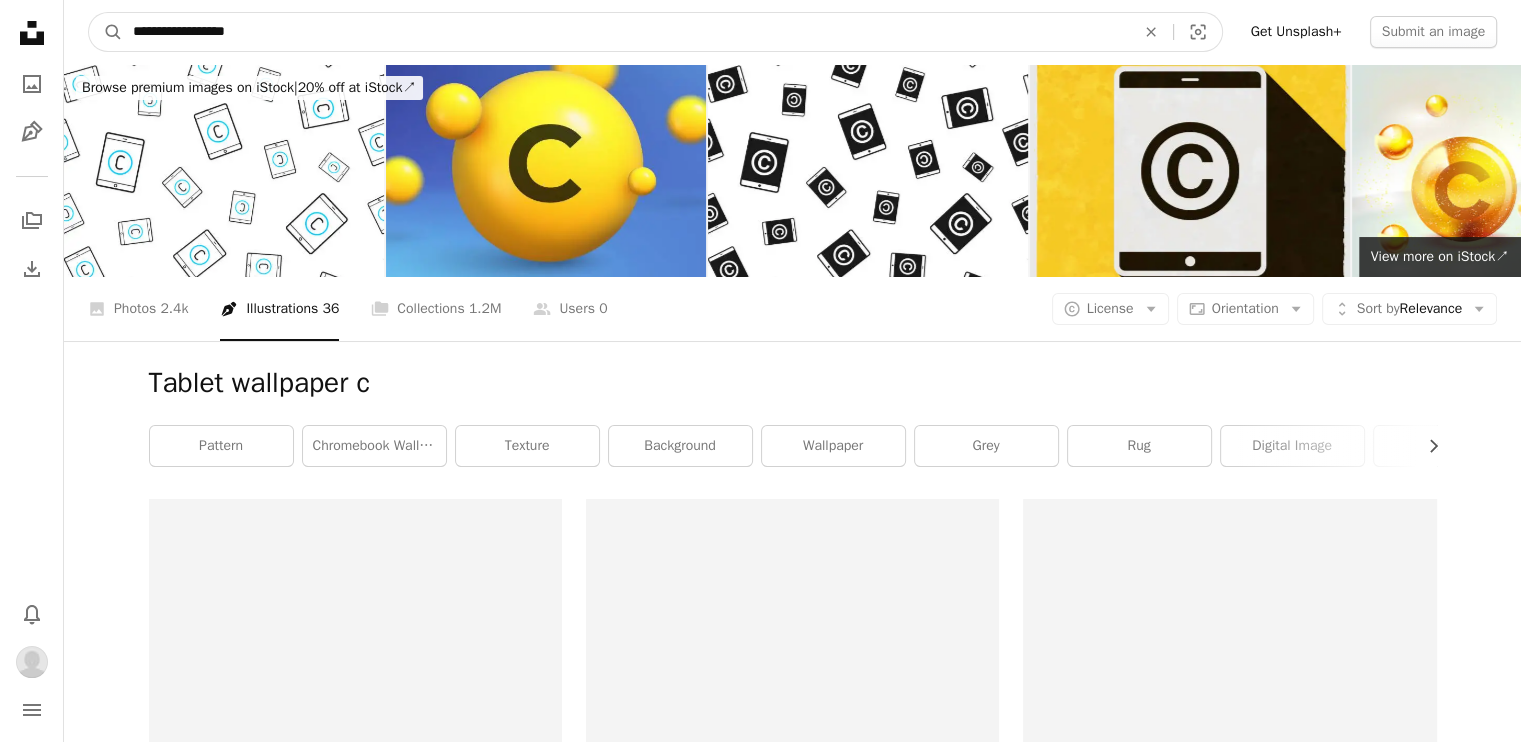 click on "**********" at bounding box center (626, 32) 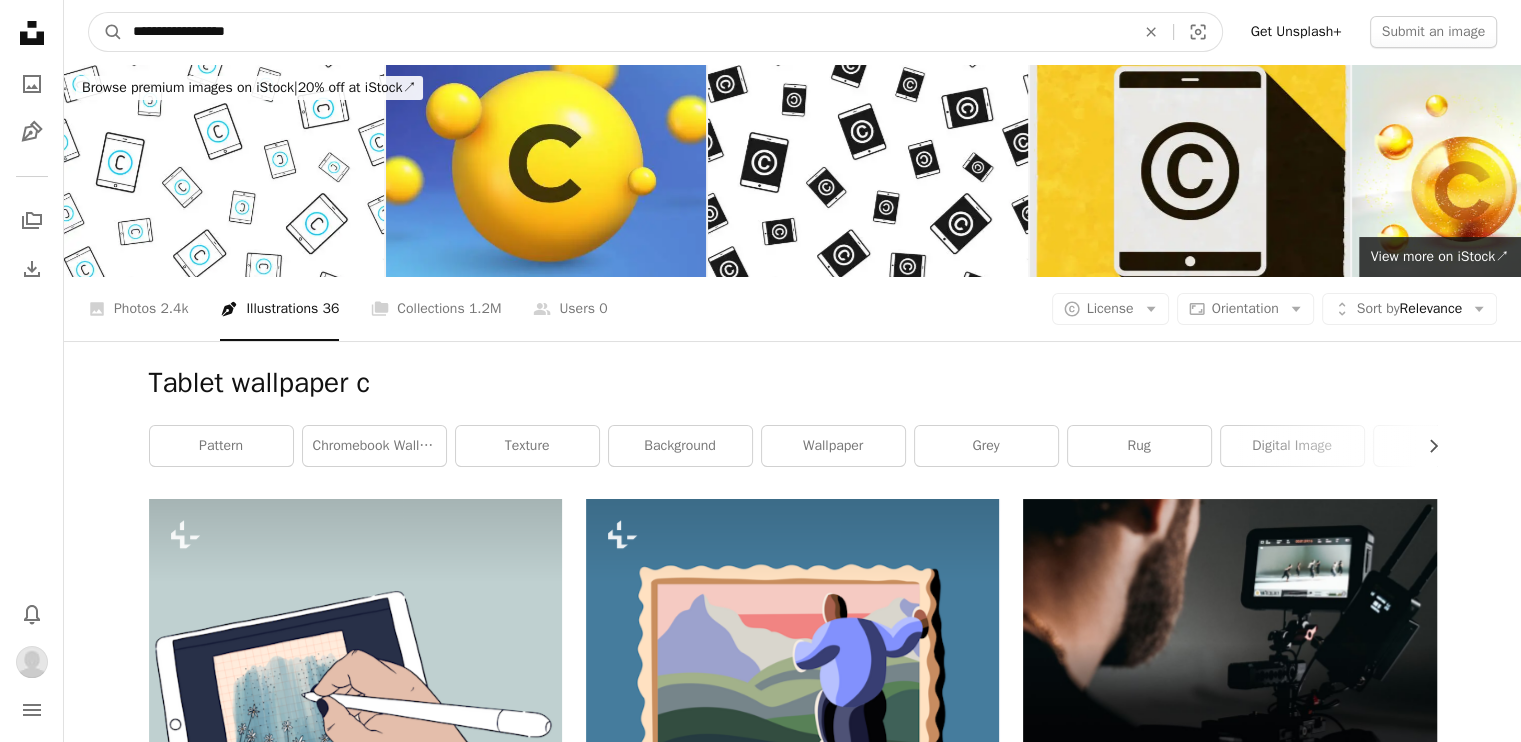 type on "**********" 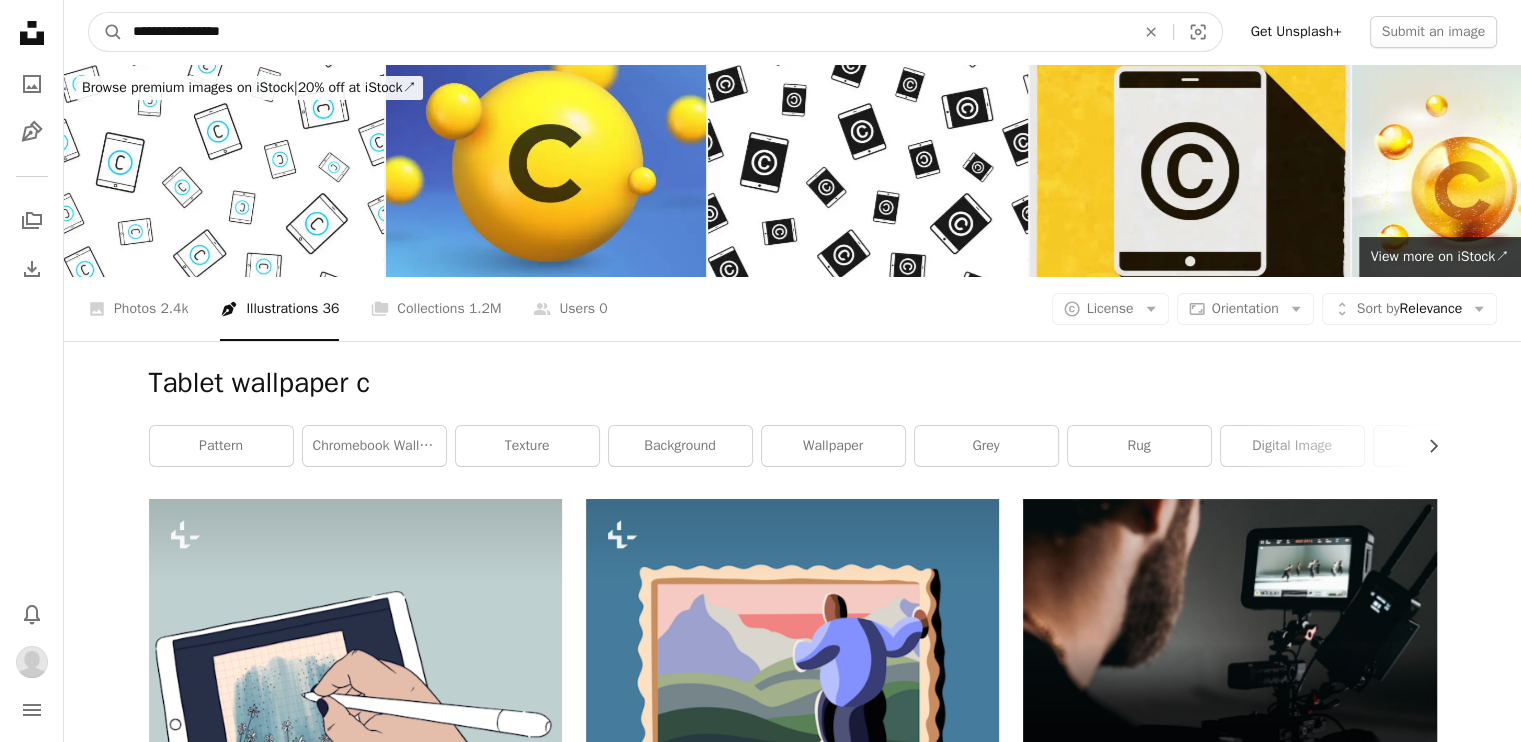 click on "A magnifying glass" at bounding box center (106, 32) 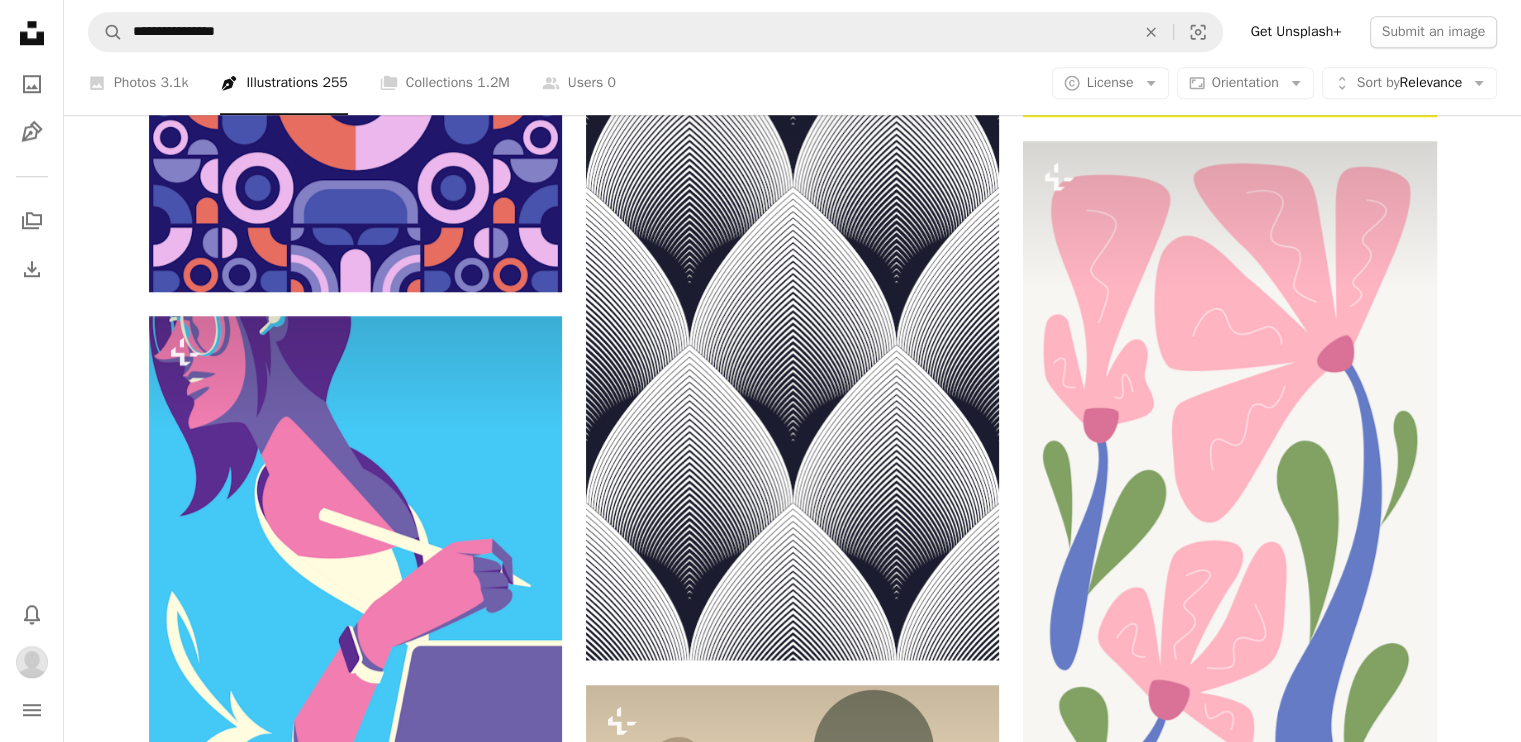 scroll, scrollTop: 1949, scrollLeft: 0, axis: vertical 